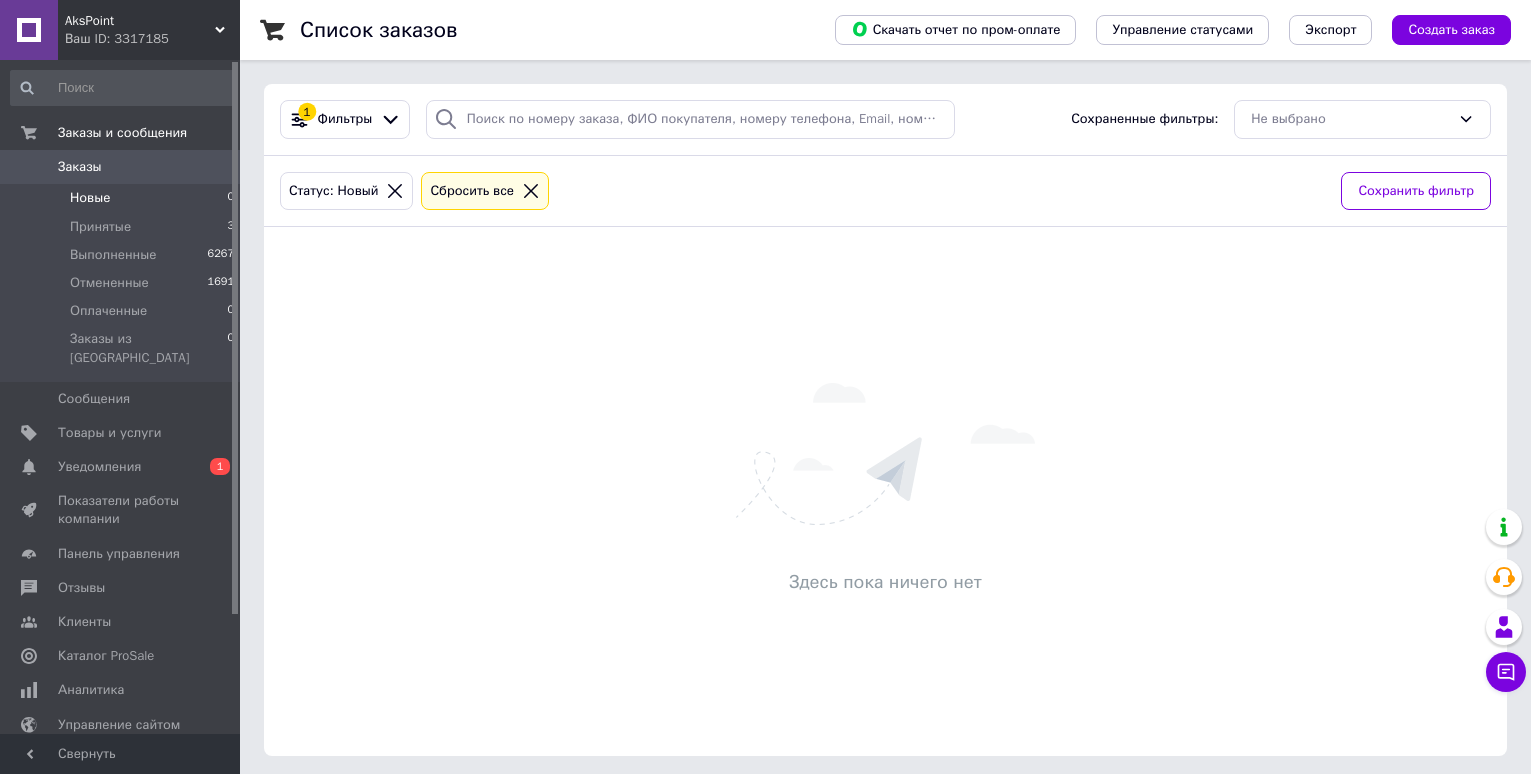 scroll, scrollTop: 0, scrollLeft: 0, axis: both 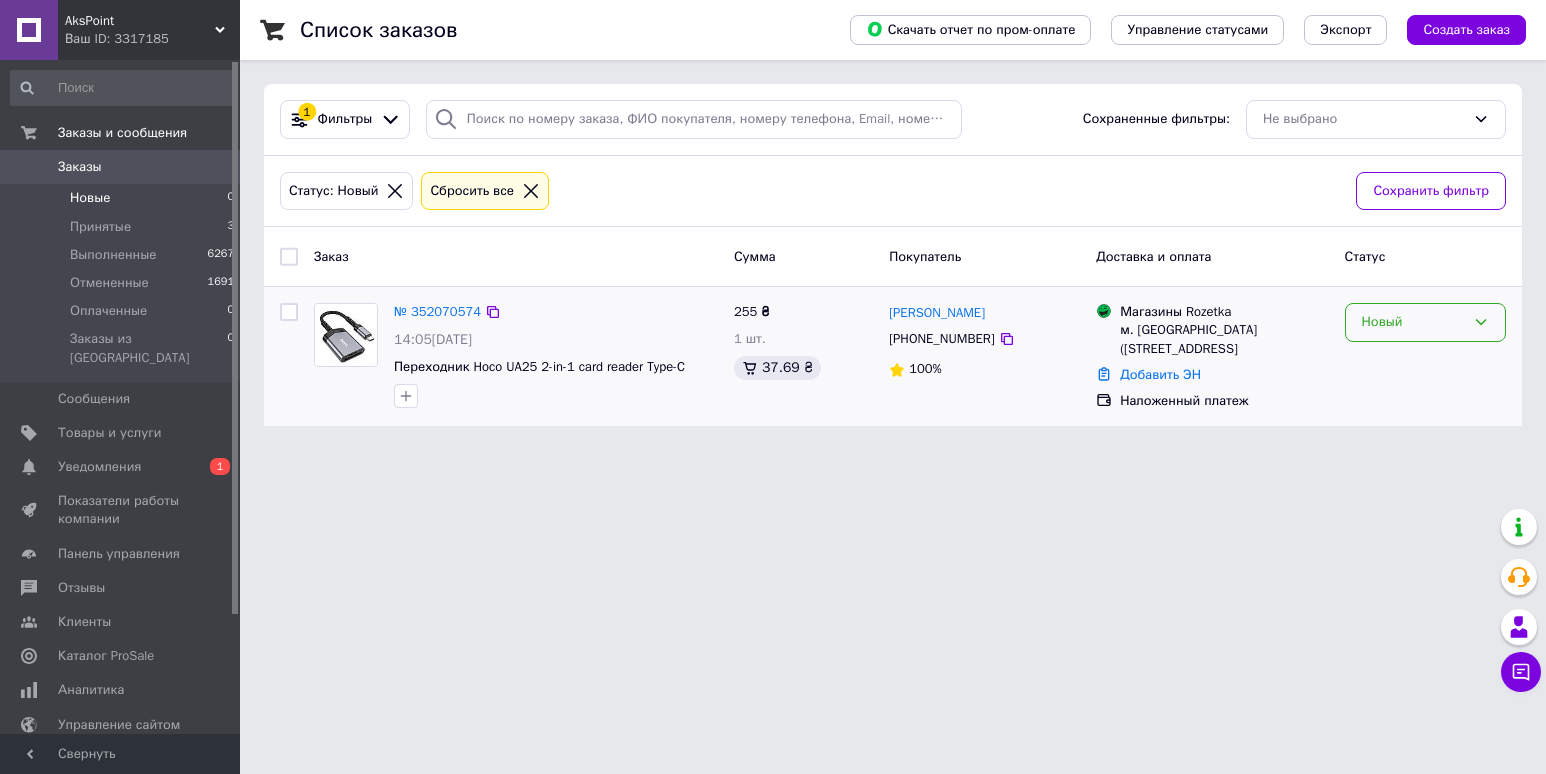 click on "Новый" at bounding box center (1413, 322) 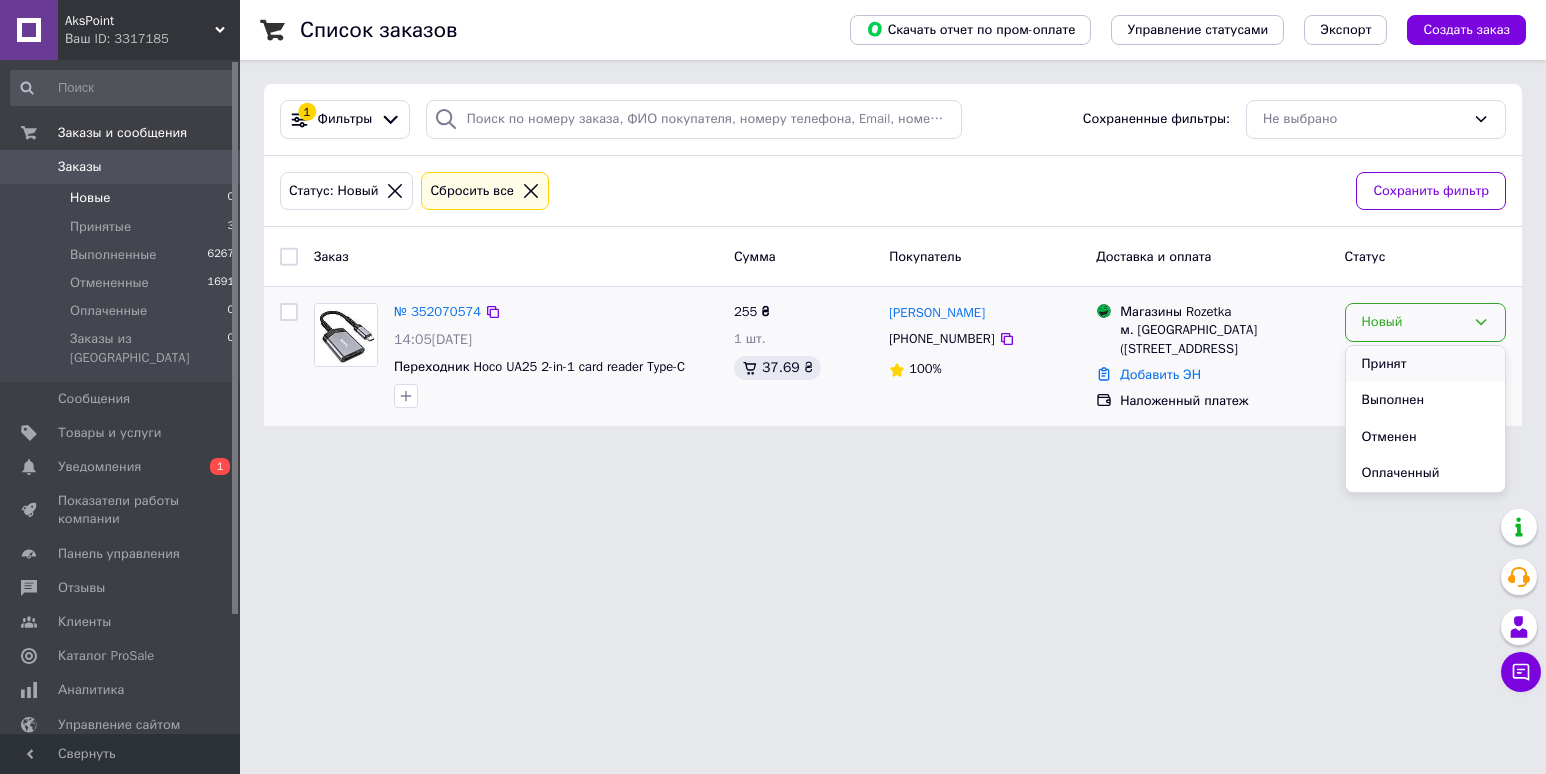 click on "Принят" at bounding box center [1425, 364] 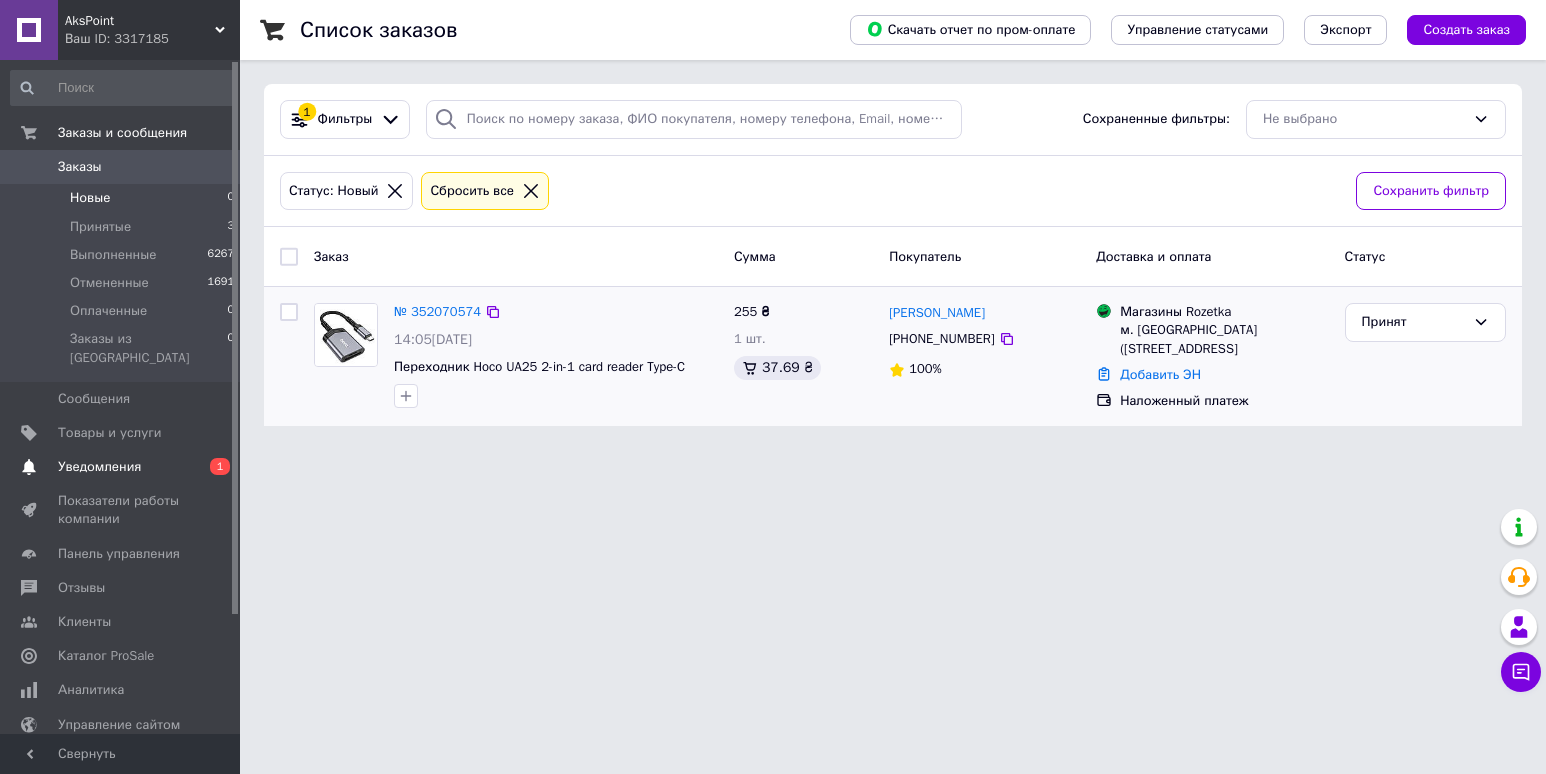 click on "Уведомления" at bounding box center [99, 467] 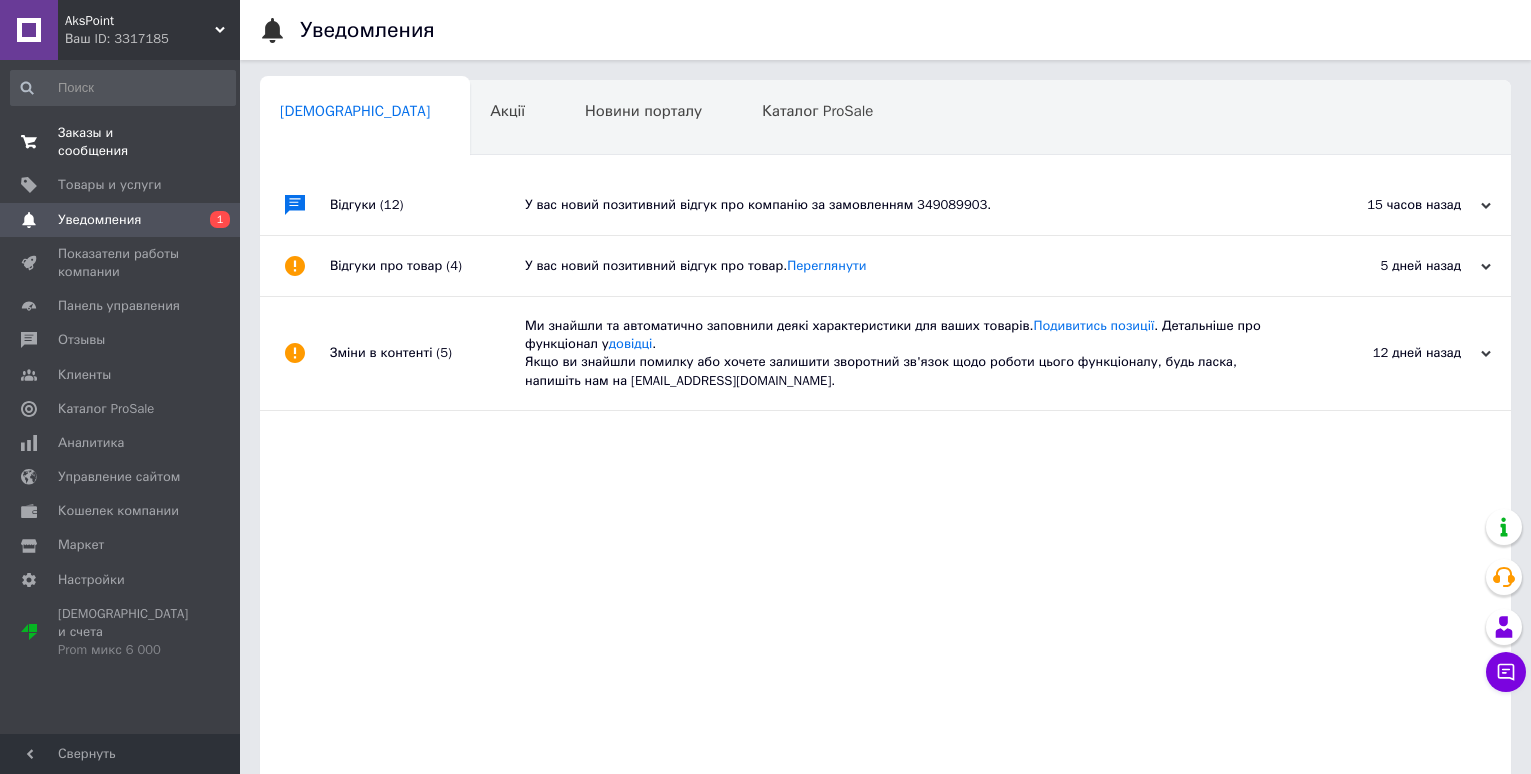 click on "Заказы и сообщения" at bounding box center (121, 142) 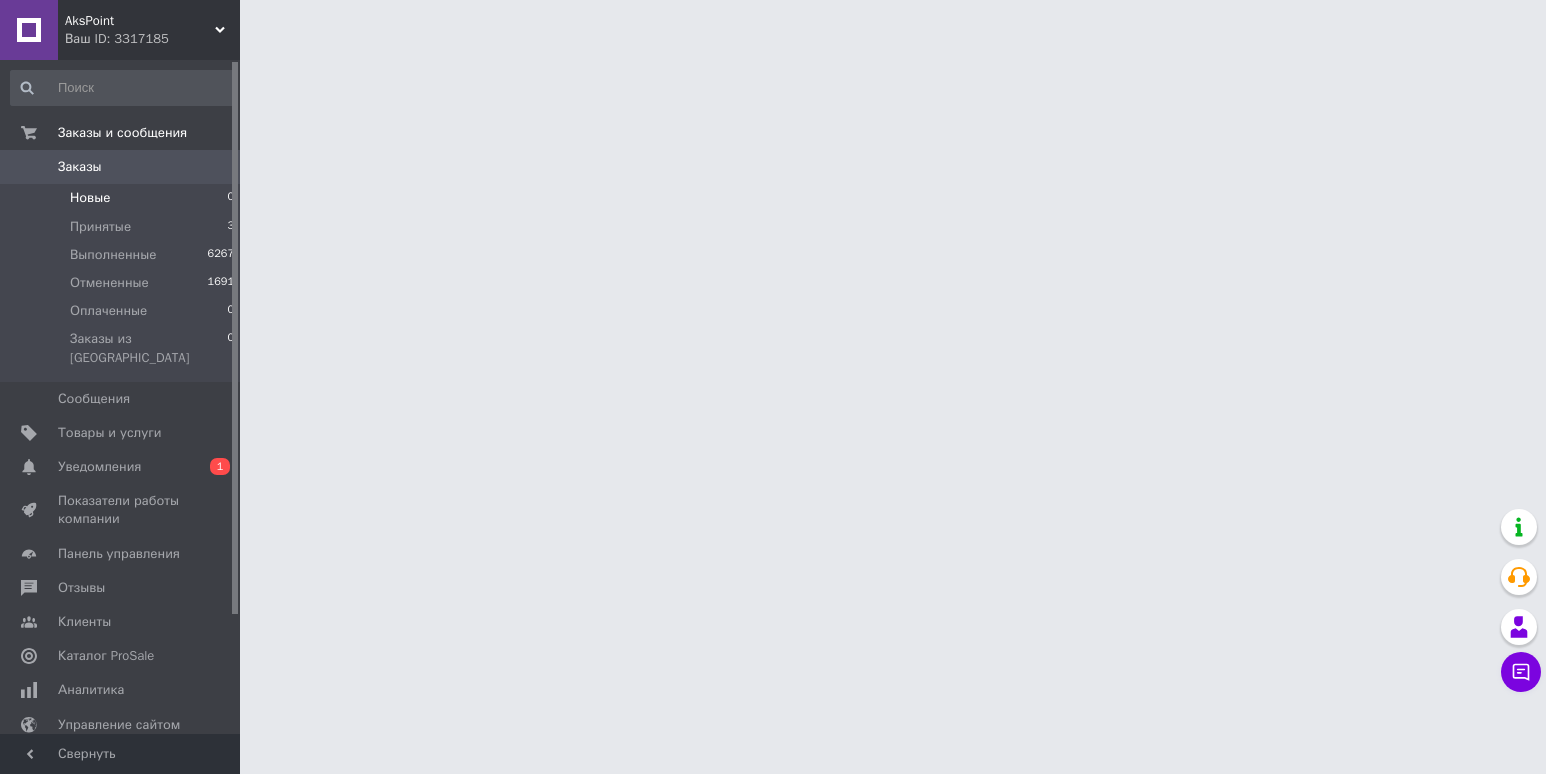 click on "Новые 0" at bounding box center (123, 198) 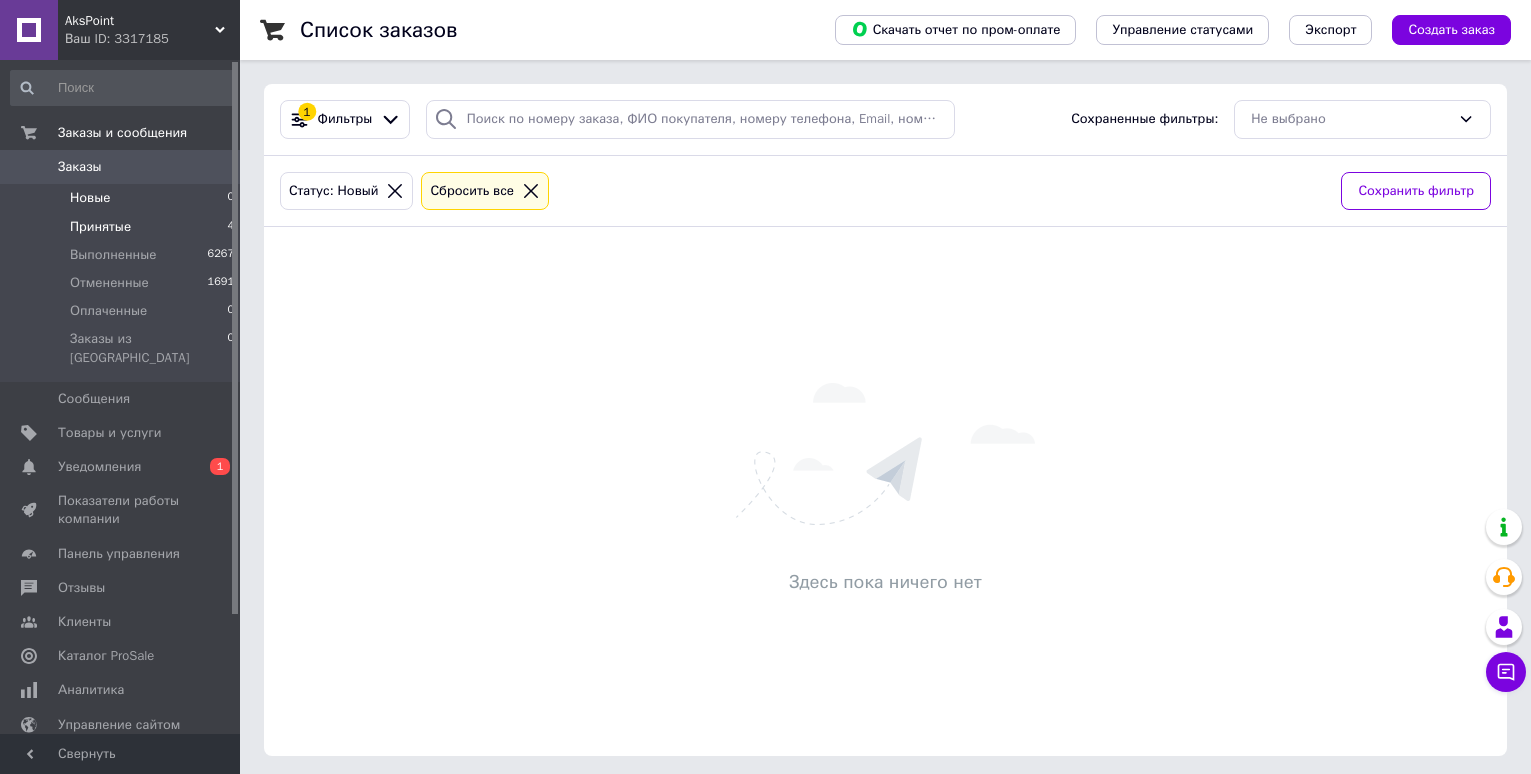 click on "Принятые" at bounding box center (100, 227) 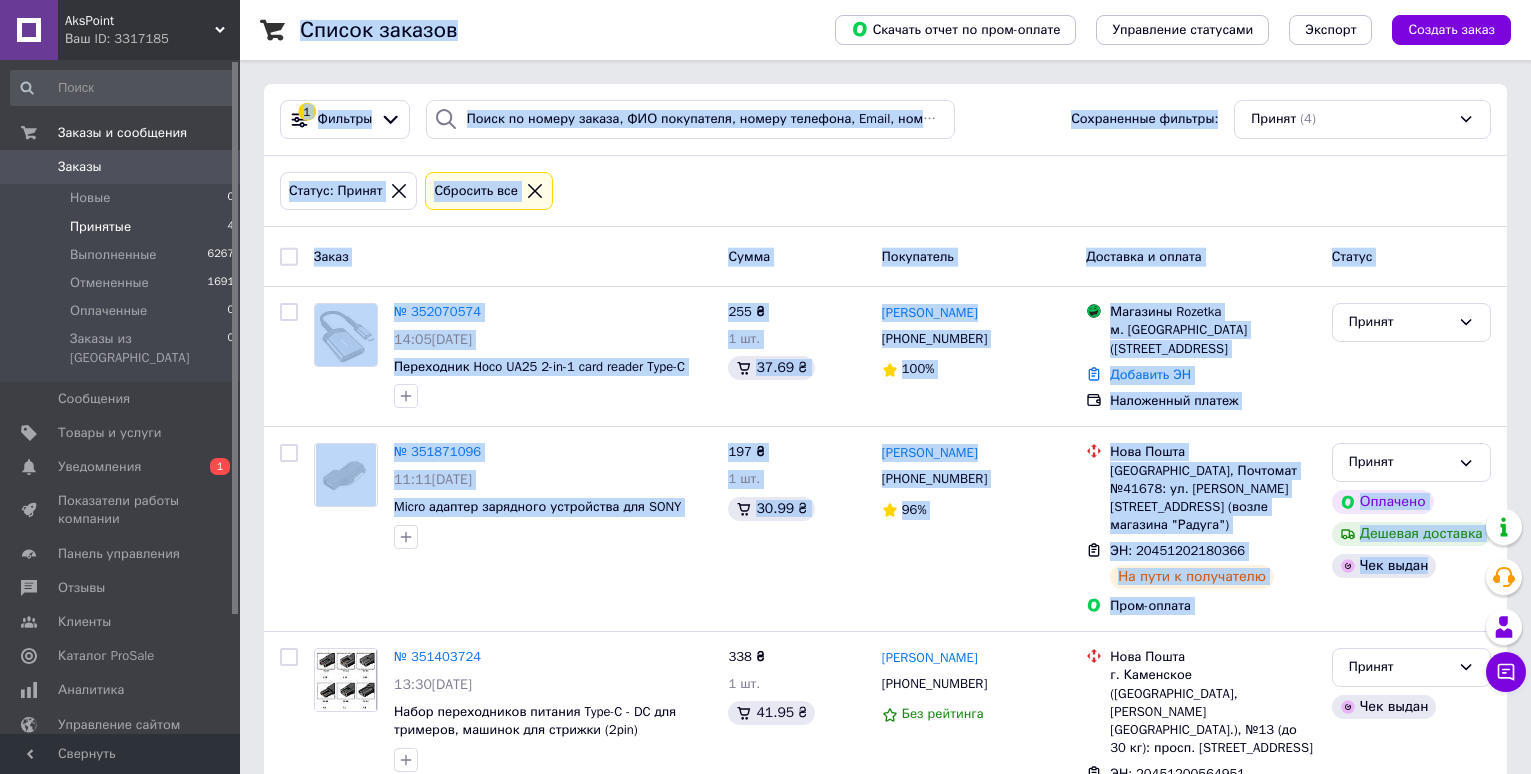 click on "AksPoint Ваш ID: 3317185 Сайт AksPoint Кабинет покупателя Проверить состояние системы Страница на портале Справка Выйти Заказы и сообщения Заказы 0 Новые 0 Принятые 4 Выполненные 6267 Отмененные 1691 Оплаченные 0 Заказы из Розетки 0 Сообщения 0 Товары и услуги Уведомления 0 1 Показатели работы компании Панель управления Отзывы Клиенты Каталог ProSale Аналитика Управление сайтом Кошелек компании Маркет Настройки Тарифы и счета Prom микс 6 000 Свернуть
Список заказов   Скачать отчет по пром-оплате Управление статусами" at bounding box center [765, 532] 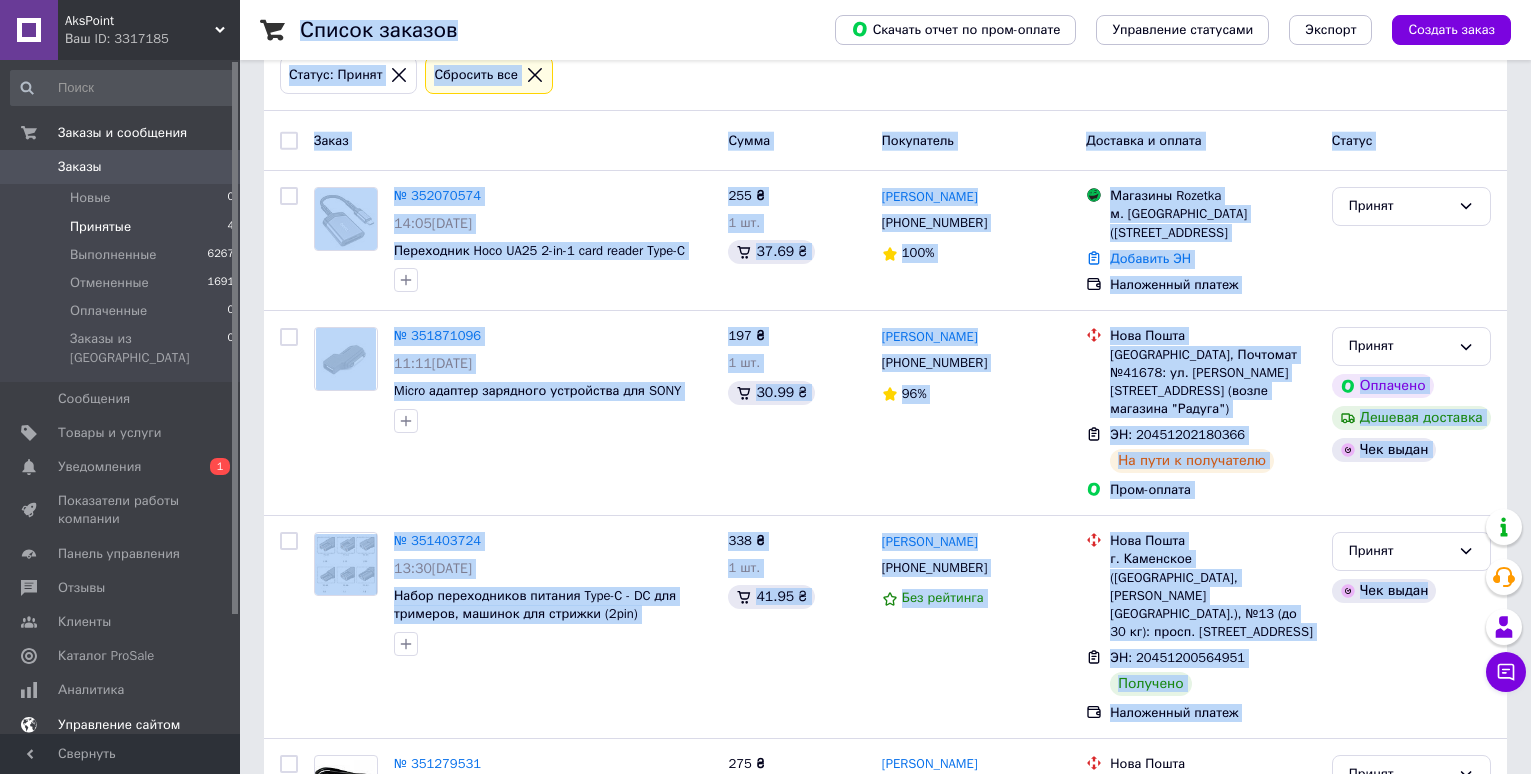 drag, startPoint x: 138, startPoint y: 447, endPoint x: 152, endPoint y: 443, distance: 14.56022 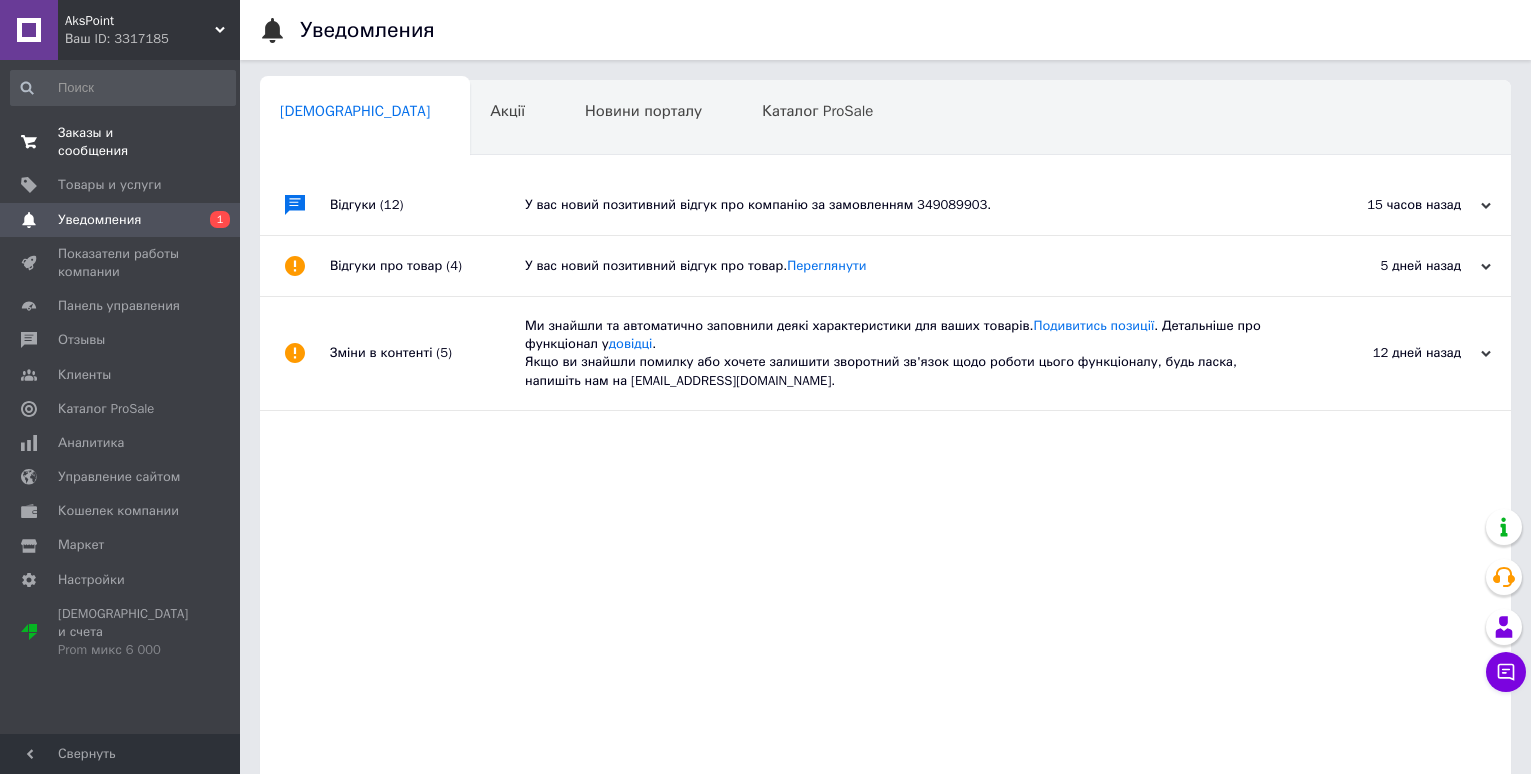 click on "Заказы и сообщения" at bounding box center [121, 142] 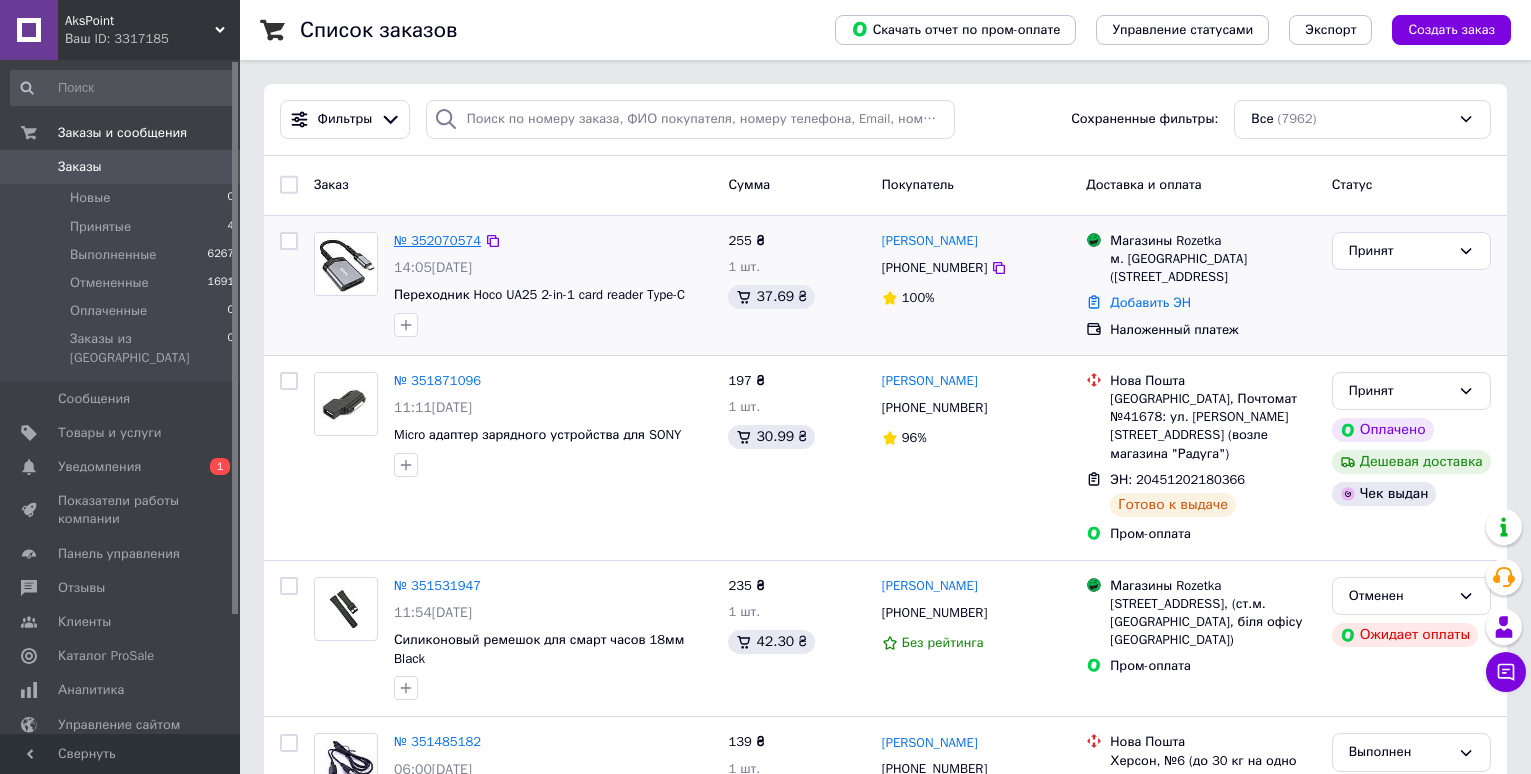 click on "№ 352070574" at bounding box center [437, 240] 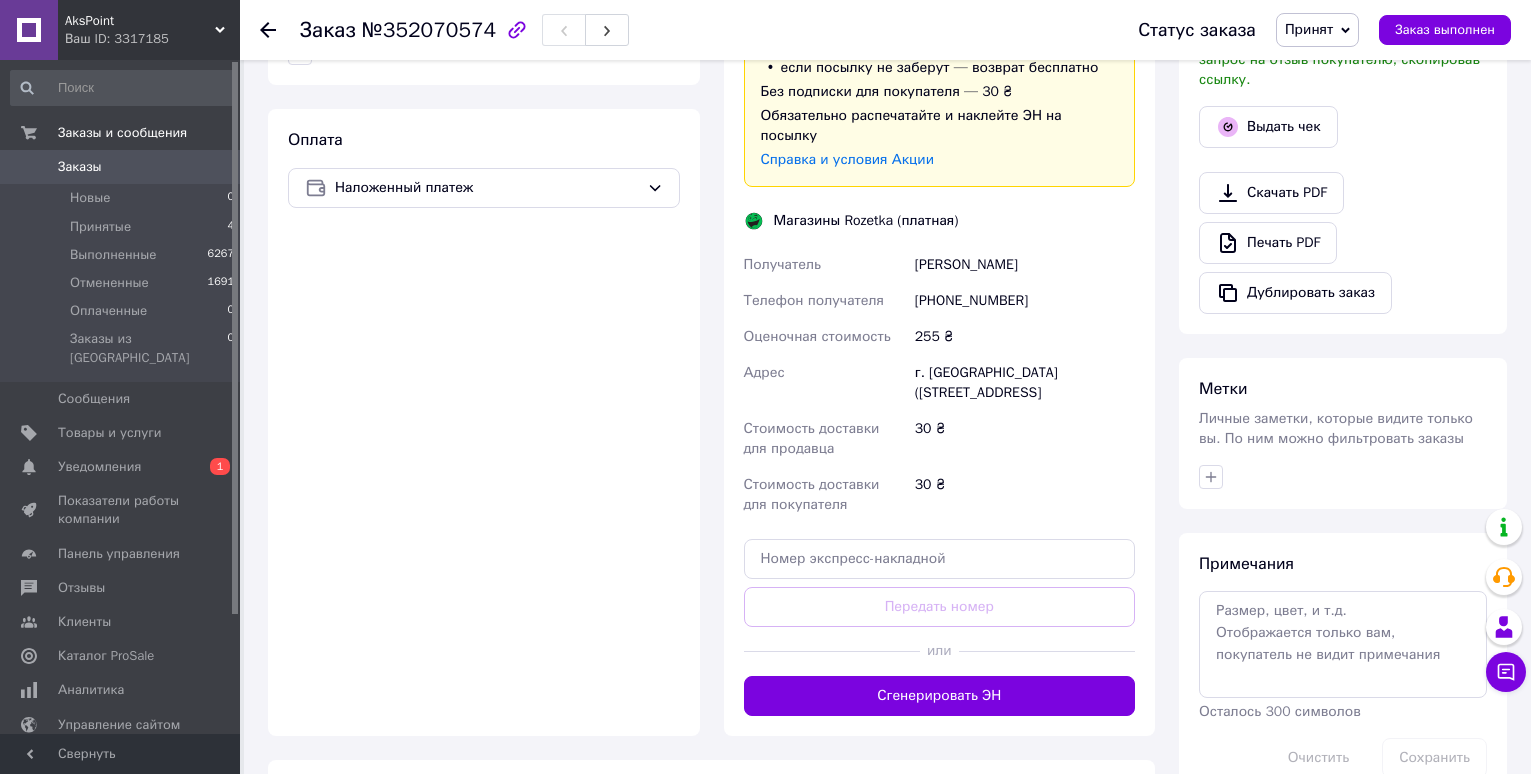 scroll, scrollTop: 798, scrollLeft: 0, axis: vertical 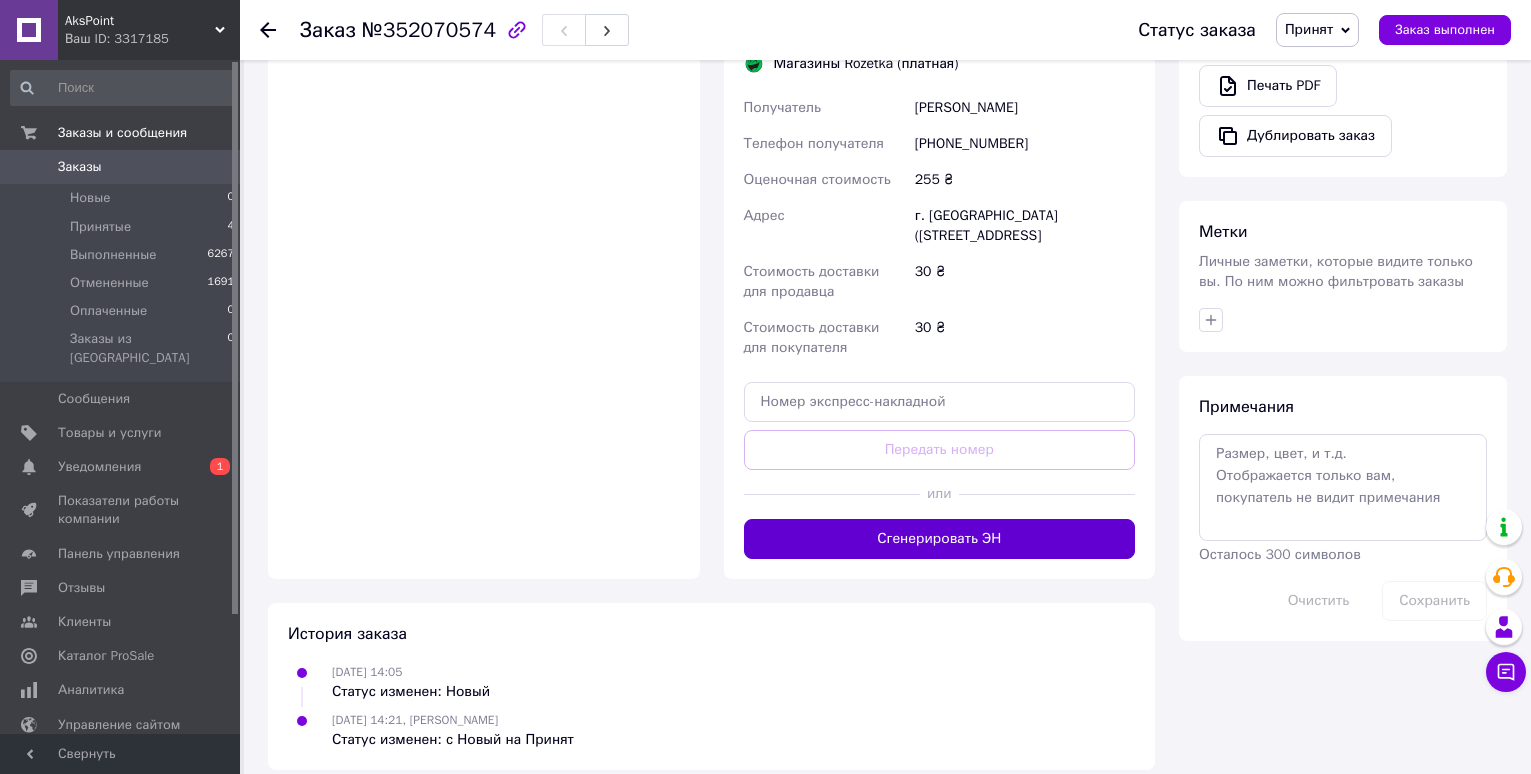 click on "Сгенерировать ЭН" at bounding box center (940, 539) 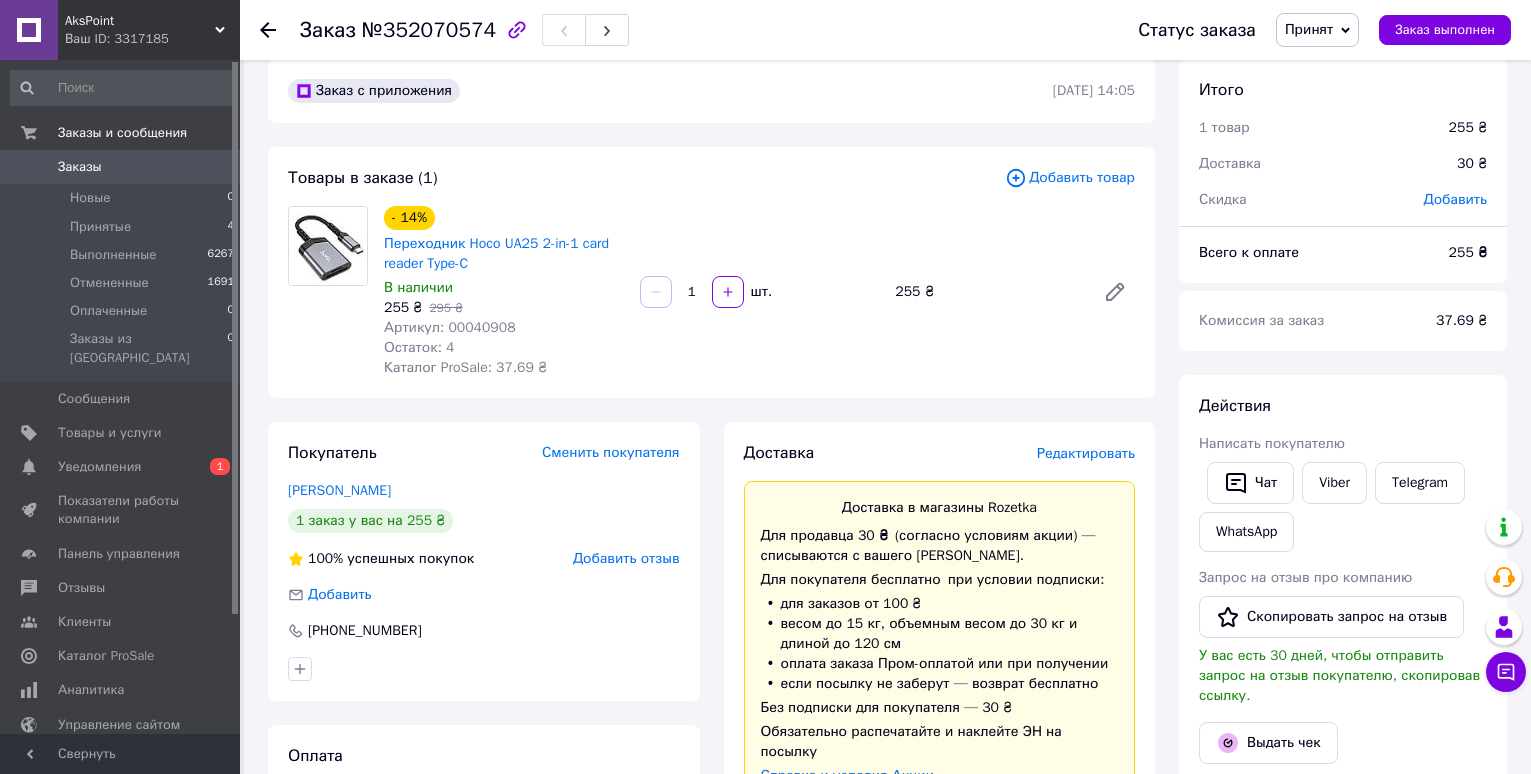 scroll, scrollTop: 300, scrollLeft: 0, axis: vertical 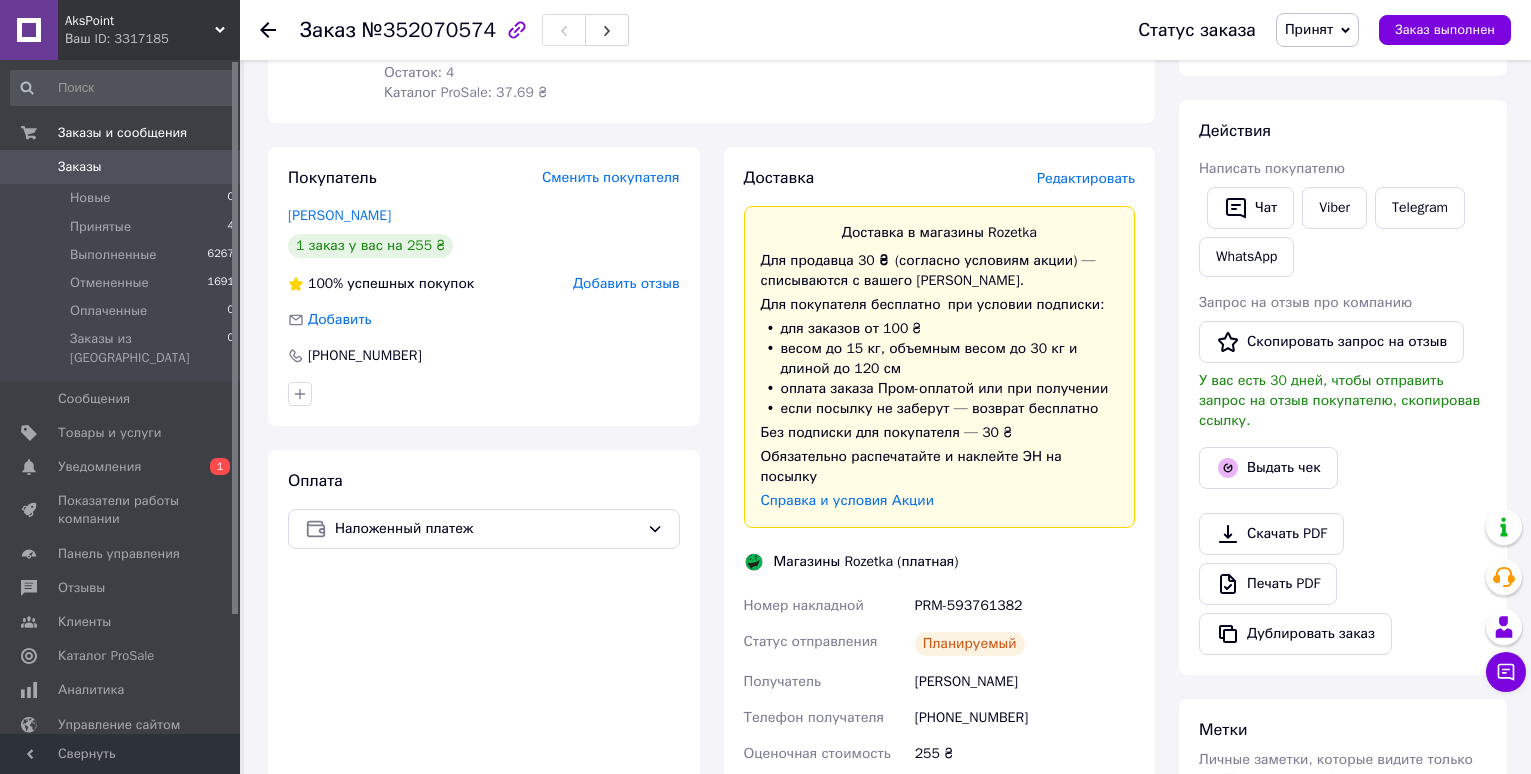 click on "PRM-593761382" at bounding box center (1025, 606) 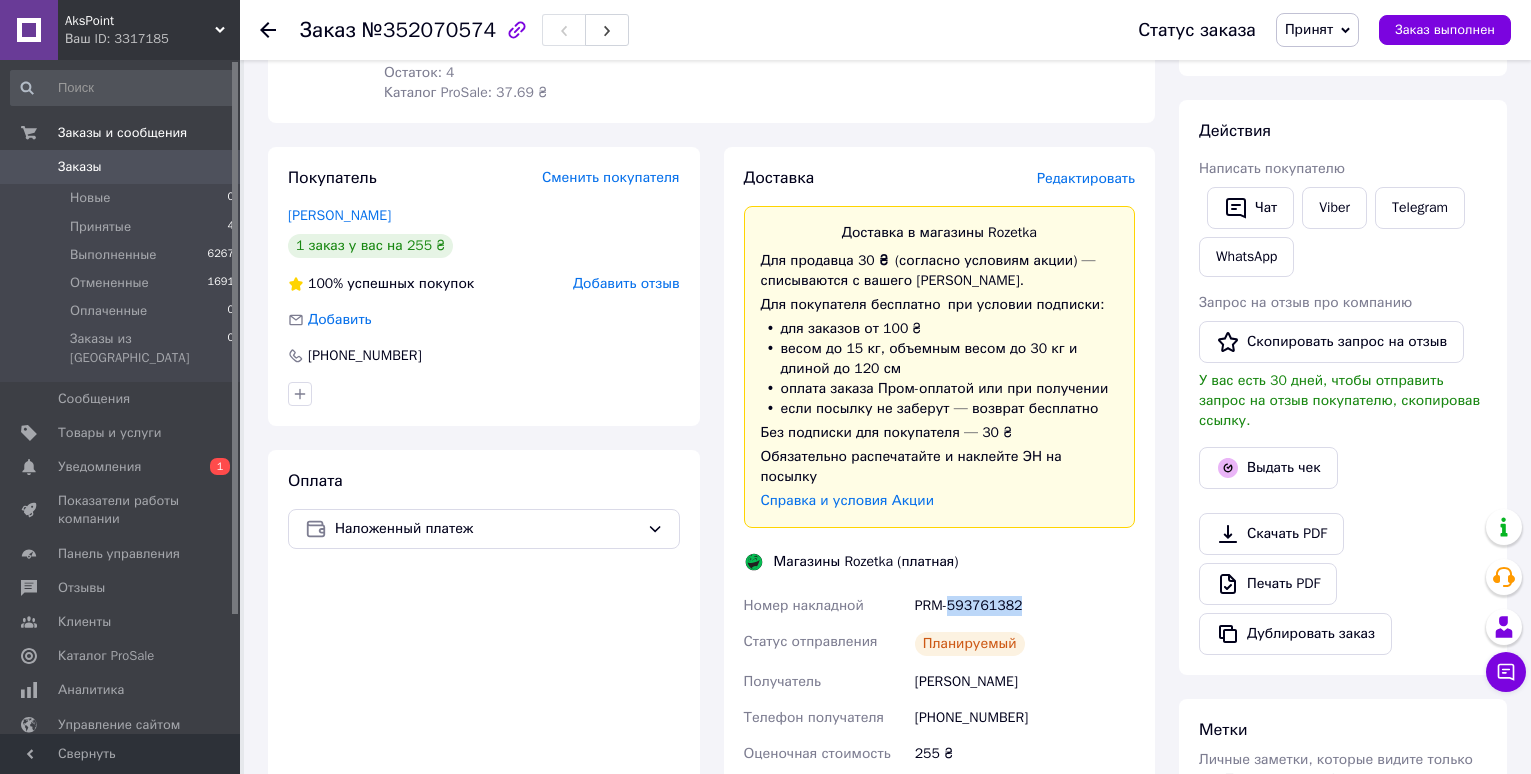 click on "PRM-593761382" at bounding box center [1025, 606] 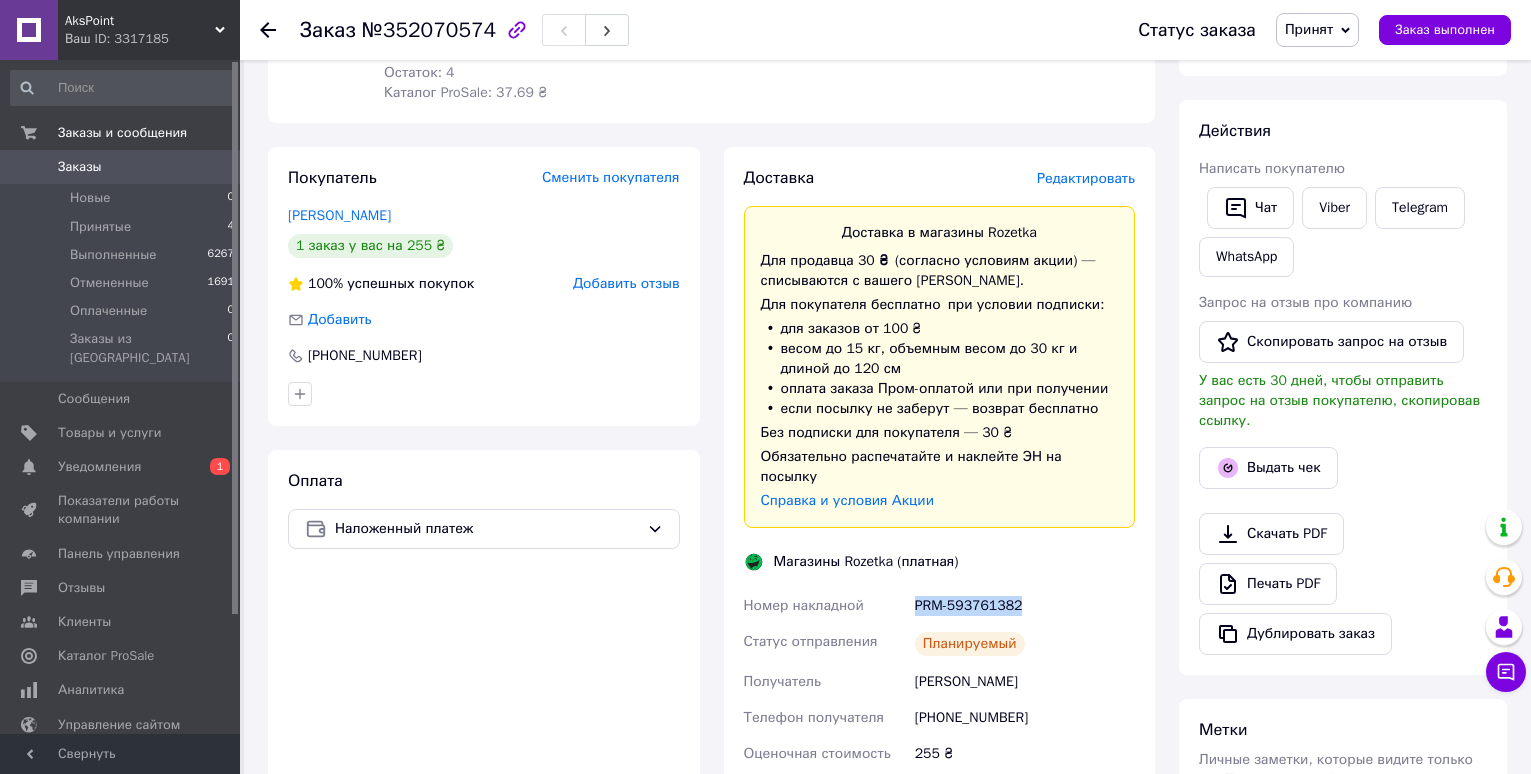 click on "PRM-593761382" at bounding box center (1025, 606) 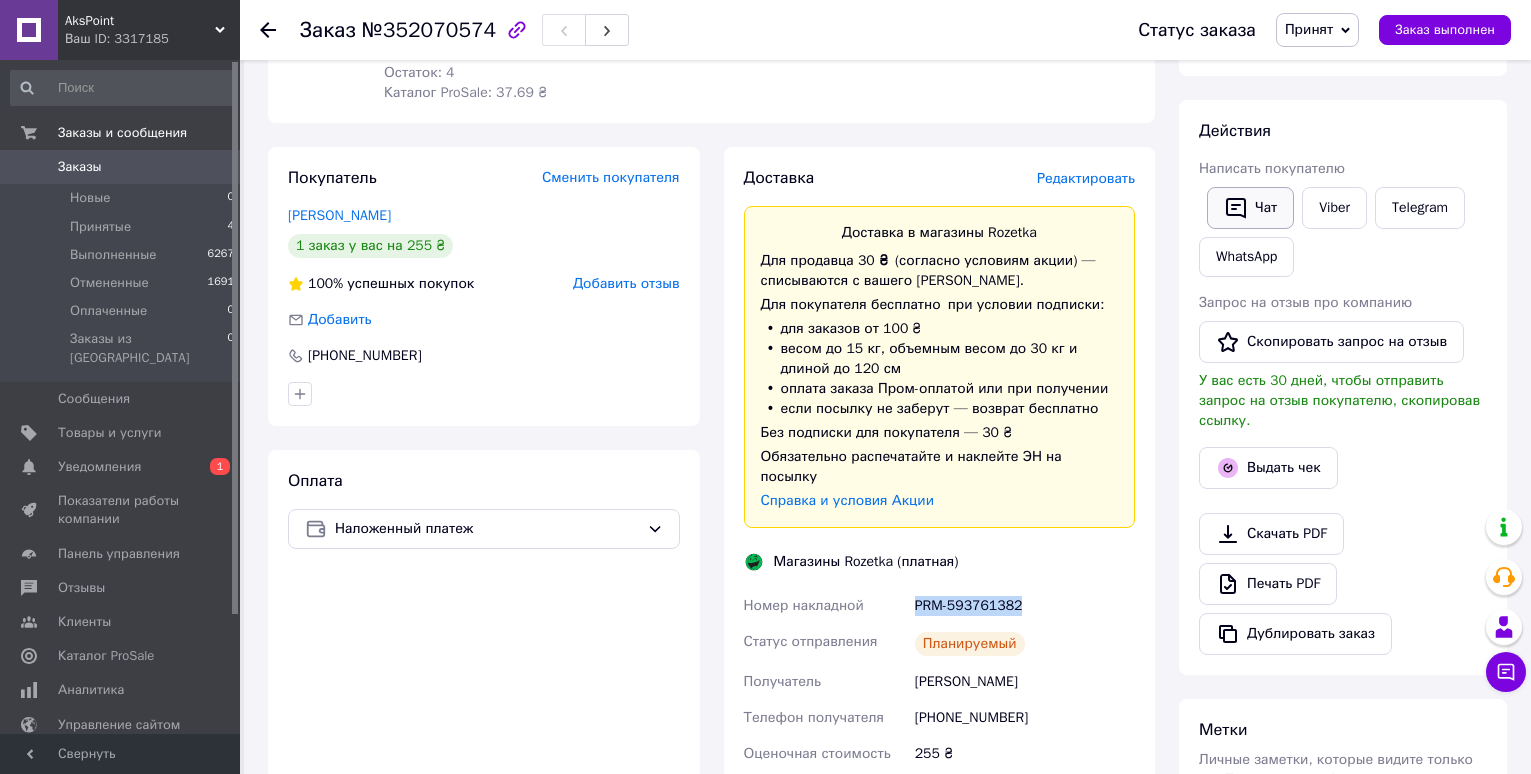 click on "Чат" at bounding box center (1250, 208) 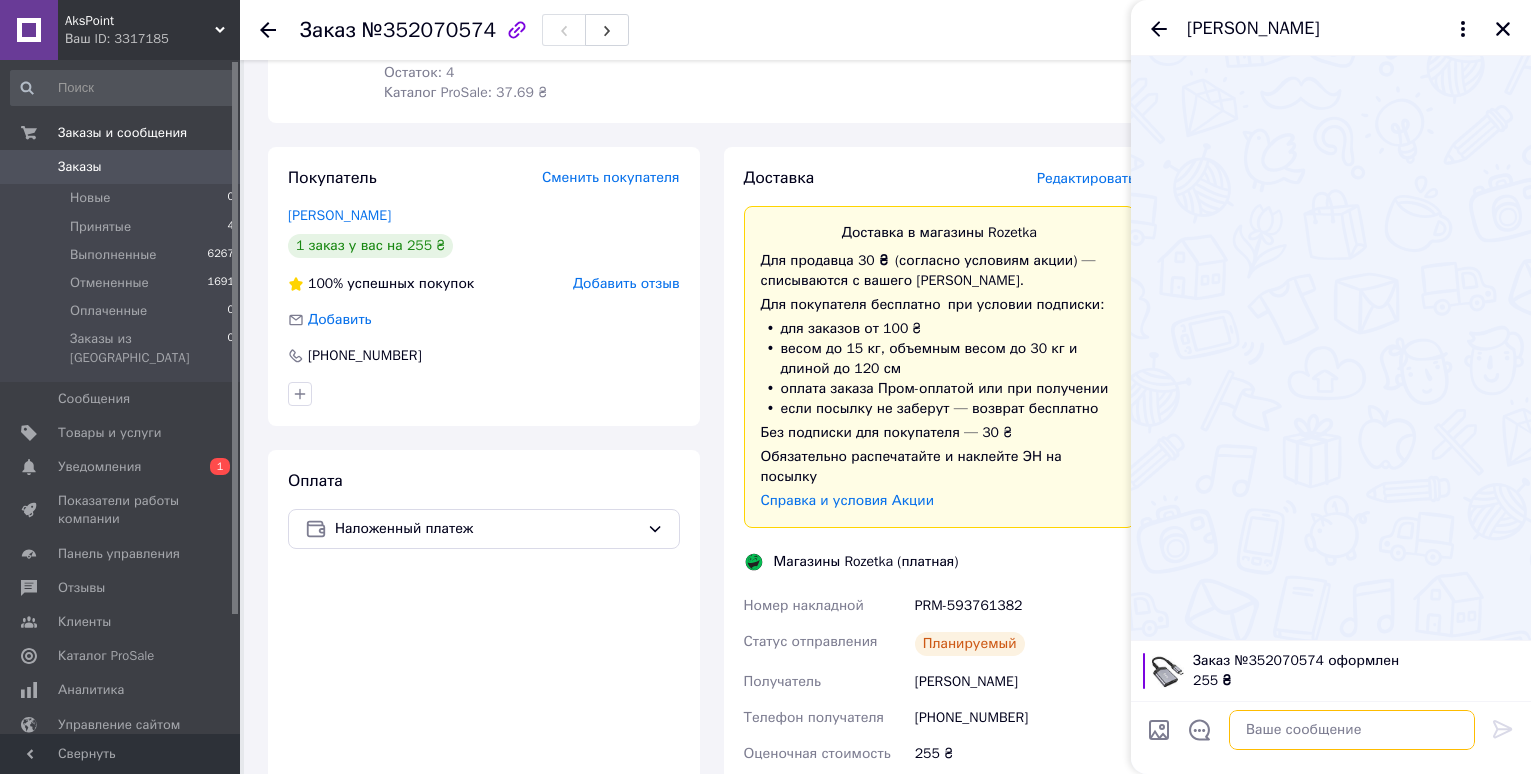 click at bounding box center (1352, 730) 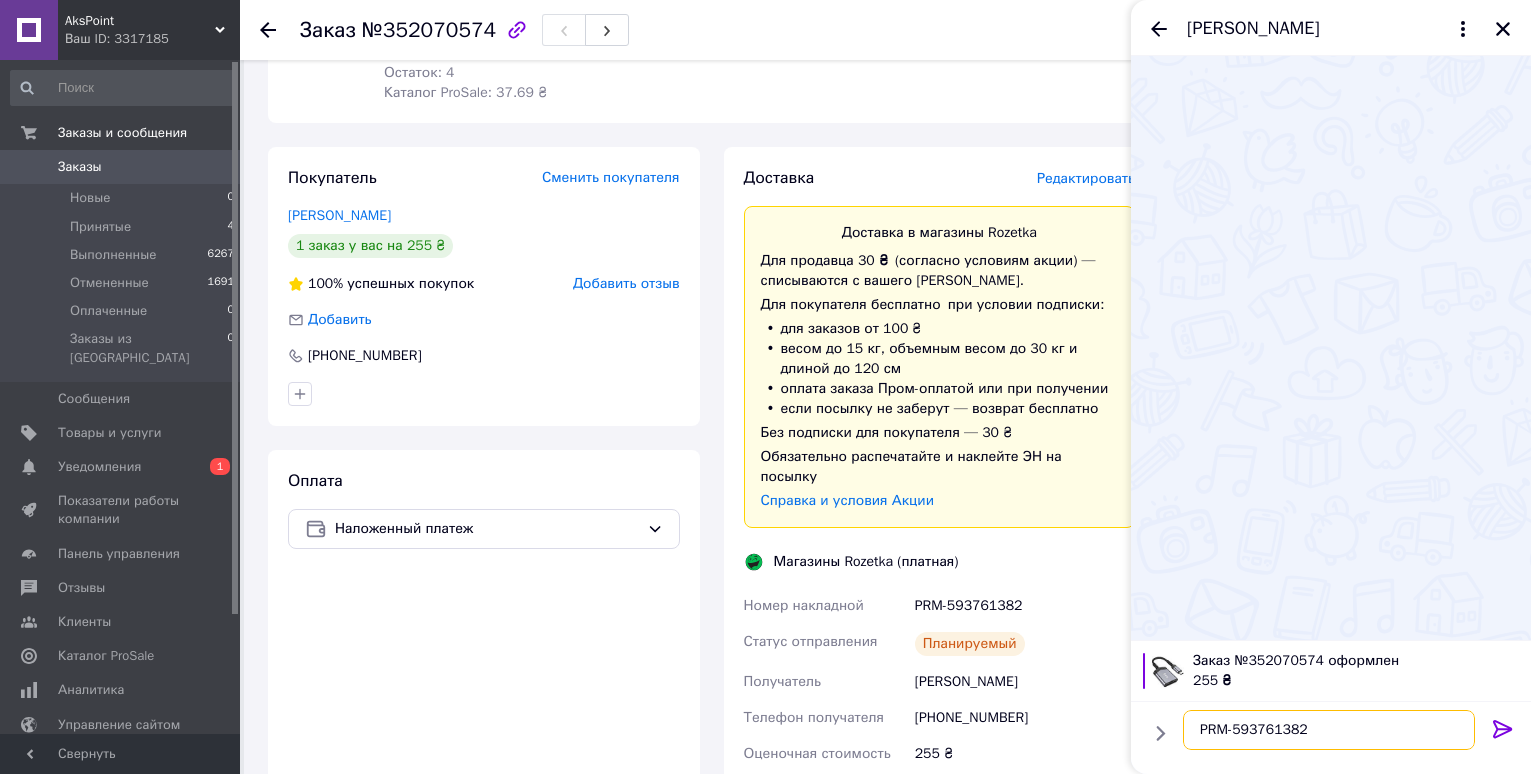 scroll, scrollTop: 12, scrollLeft: 0, axis: vertical 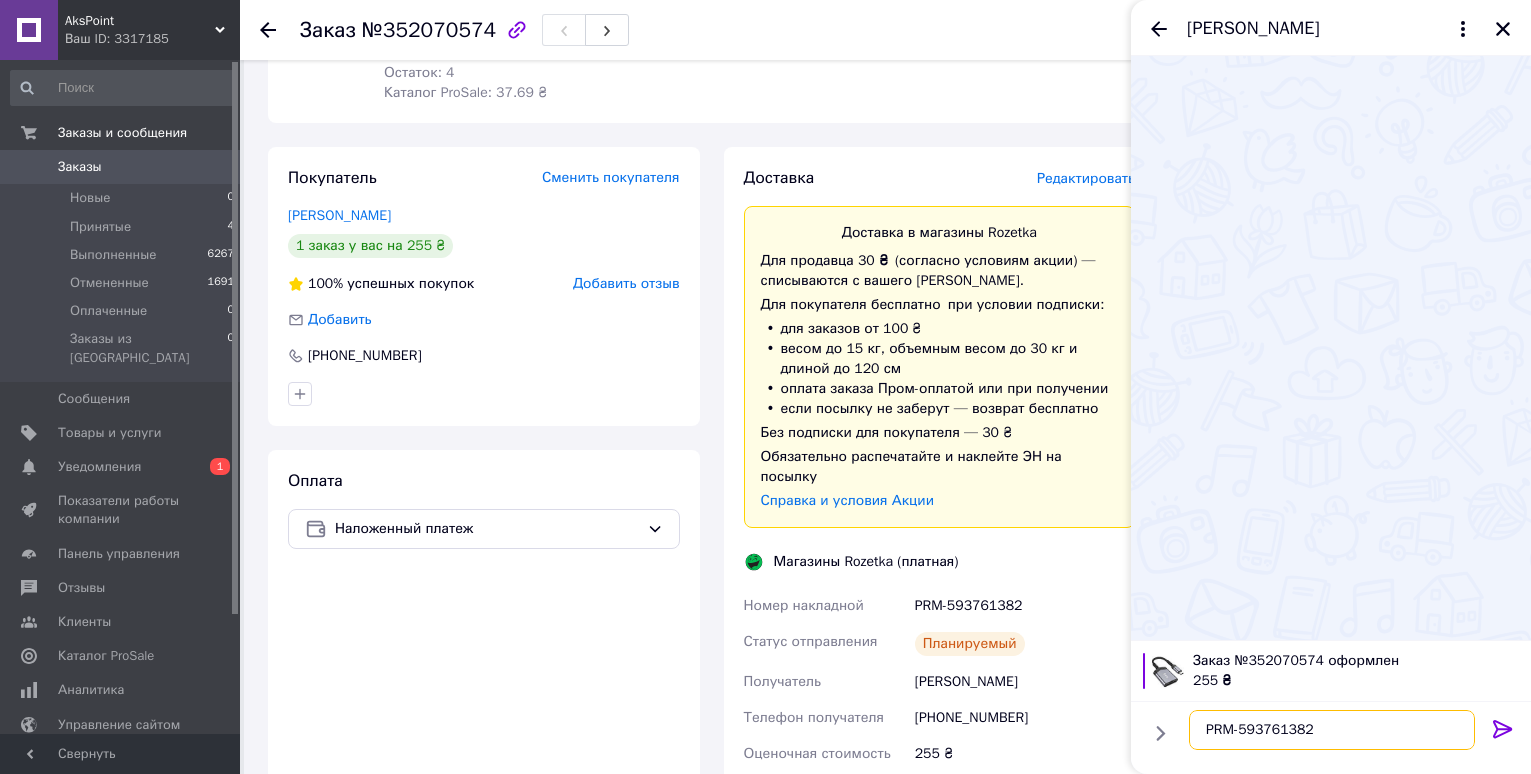 paste on "Добрий день, номер накладної вашого замовлення 00000000000000000 ,
дякуємо що вибрали нас,
з повагою AksPoint" 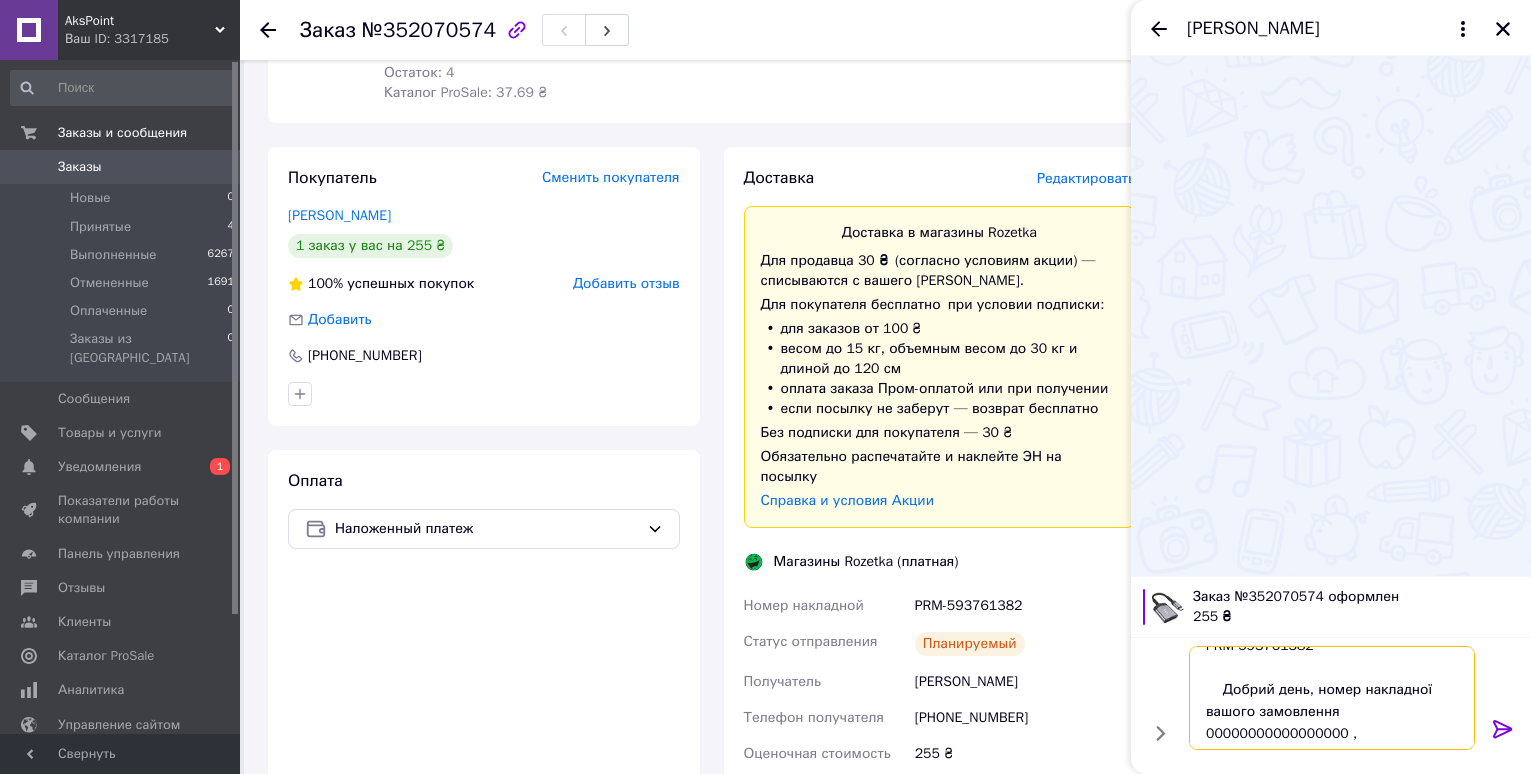 scroll, scrollTop: 0, scrollLeft: 0, axis: both 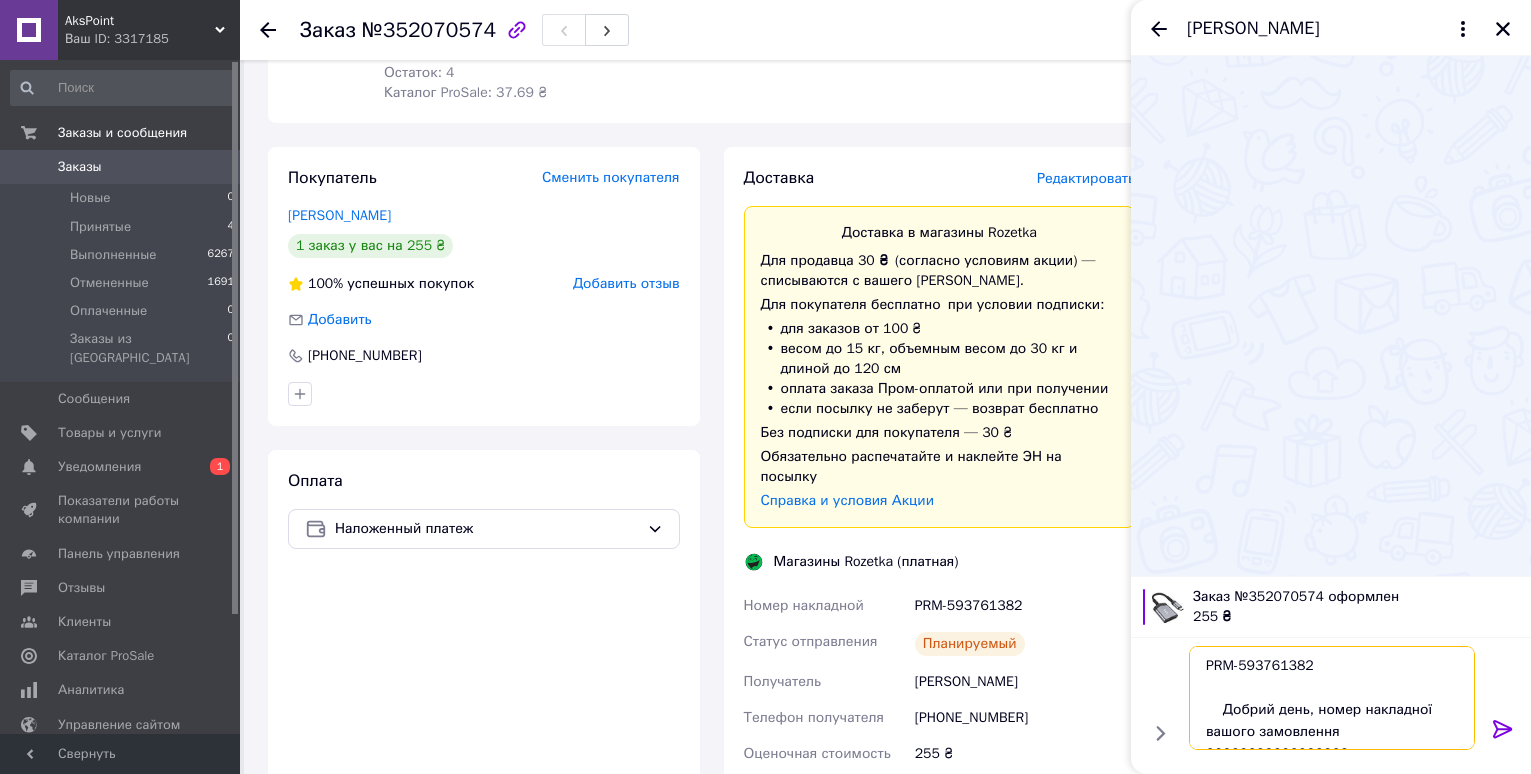 drag, startPoint x: 1308, startPoint y: 667, endPoint x: 1301, endPoint y: 675, distance: 10.630146 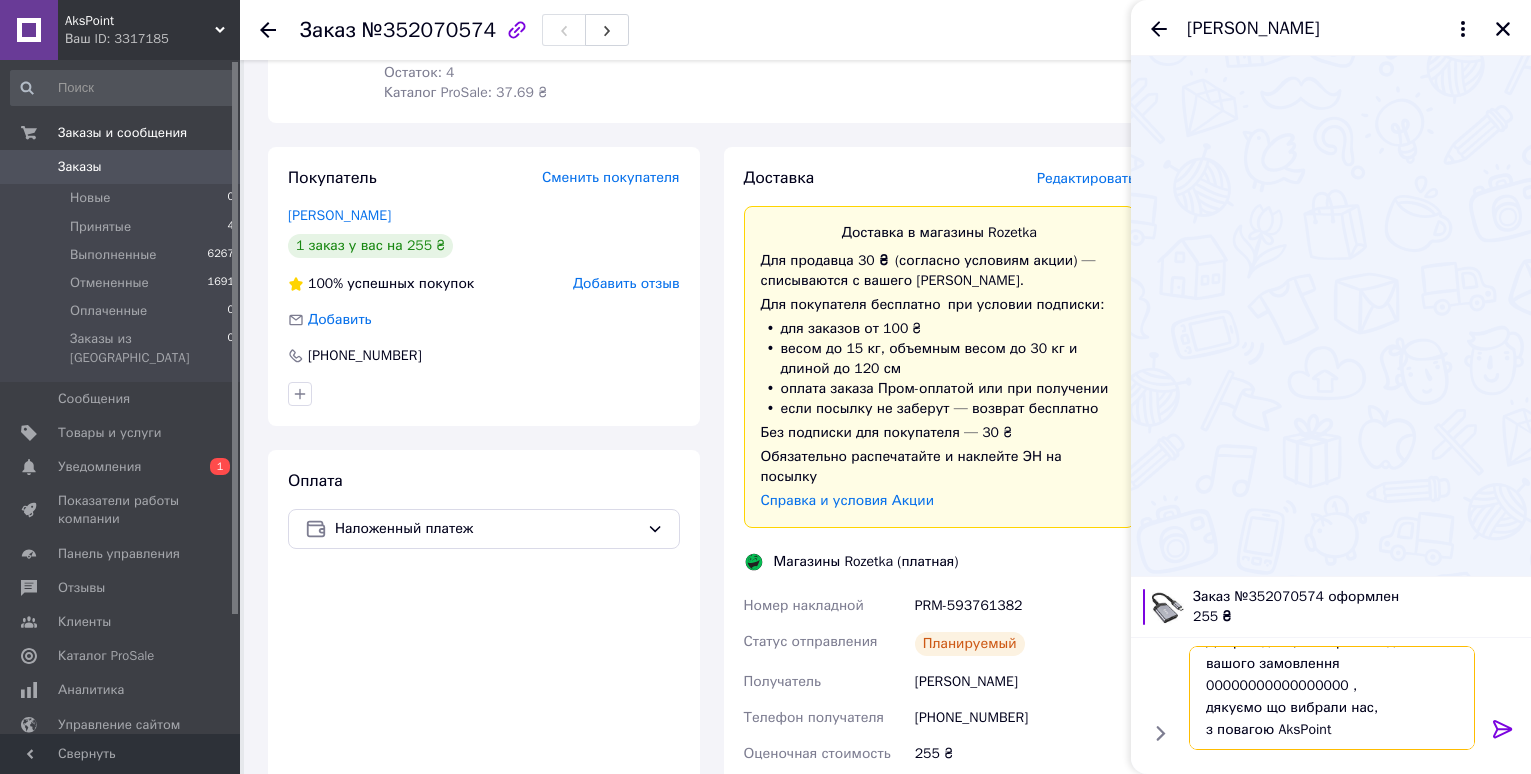 click on "Добрий день, номер накладної вашого замовлення 00000000000000000 ,
дякуємо що вибрали нас,
з повагою AksPoint" at bounding box center (1332, 698) 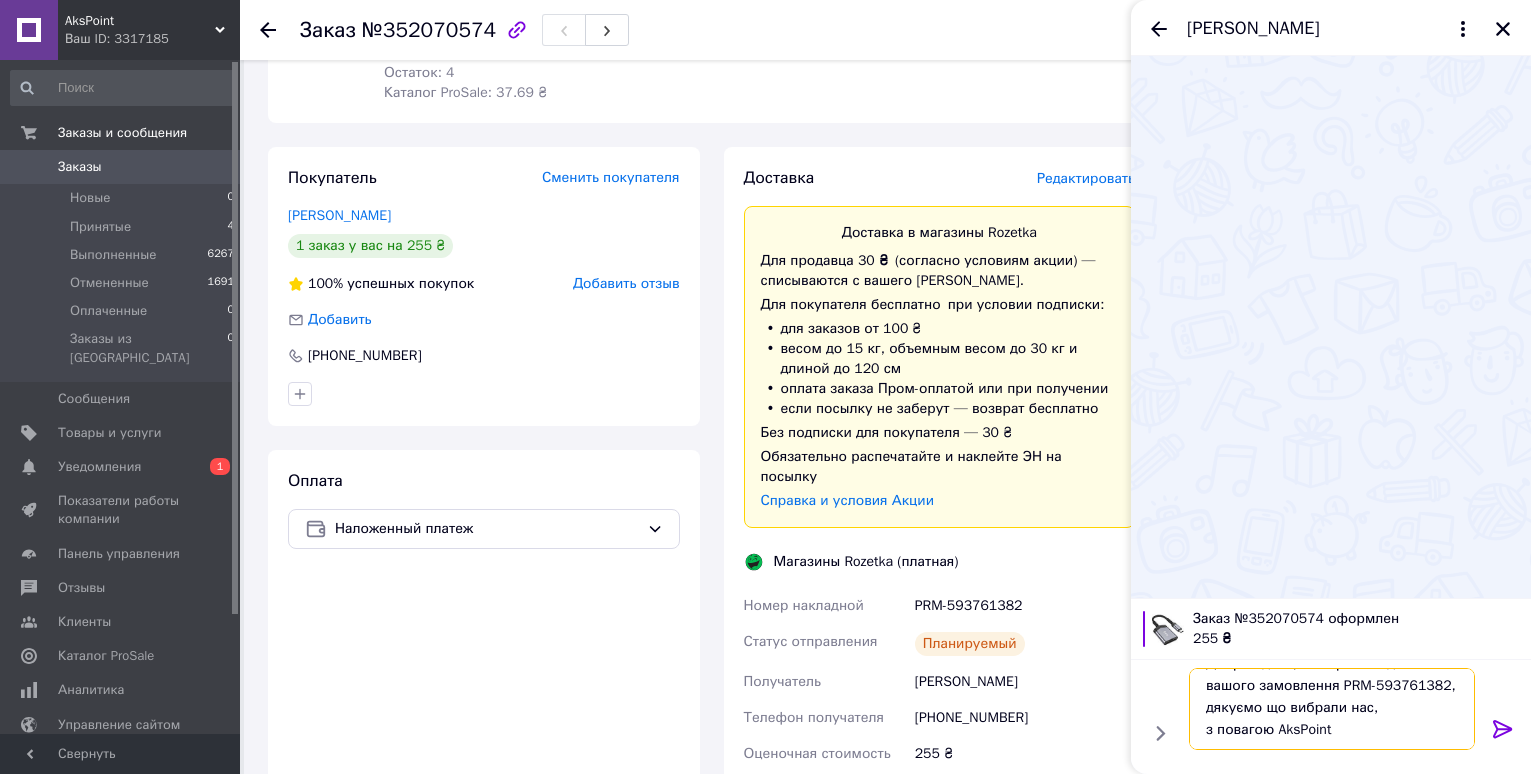 scroll, scrollTop: 68, scrollLeft: 0, axis: vertical 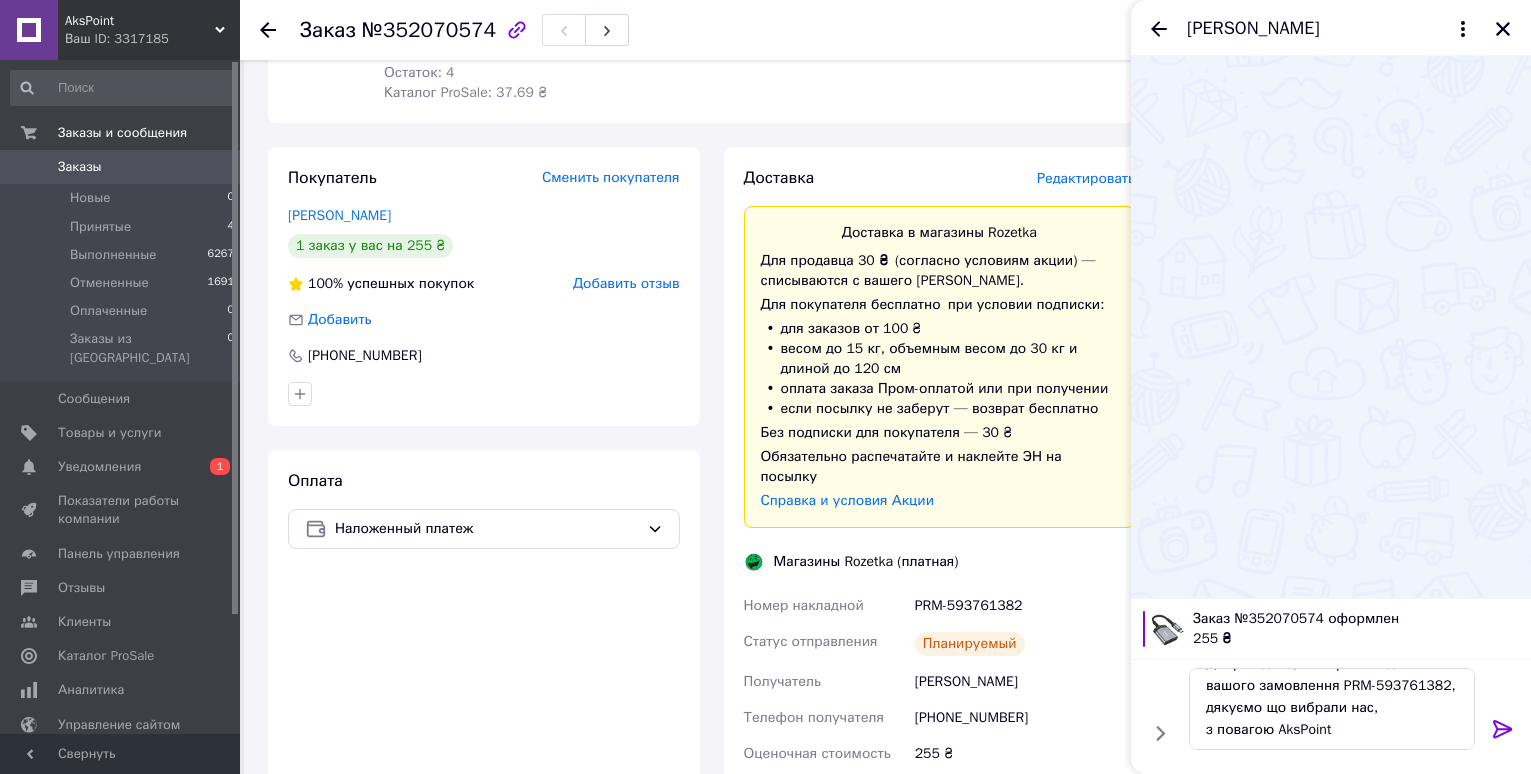 click 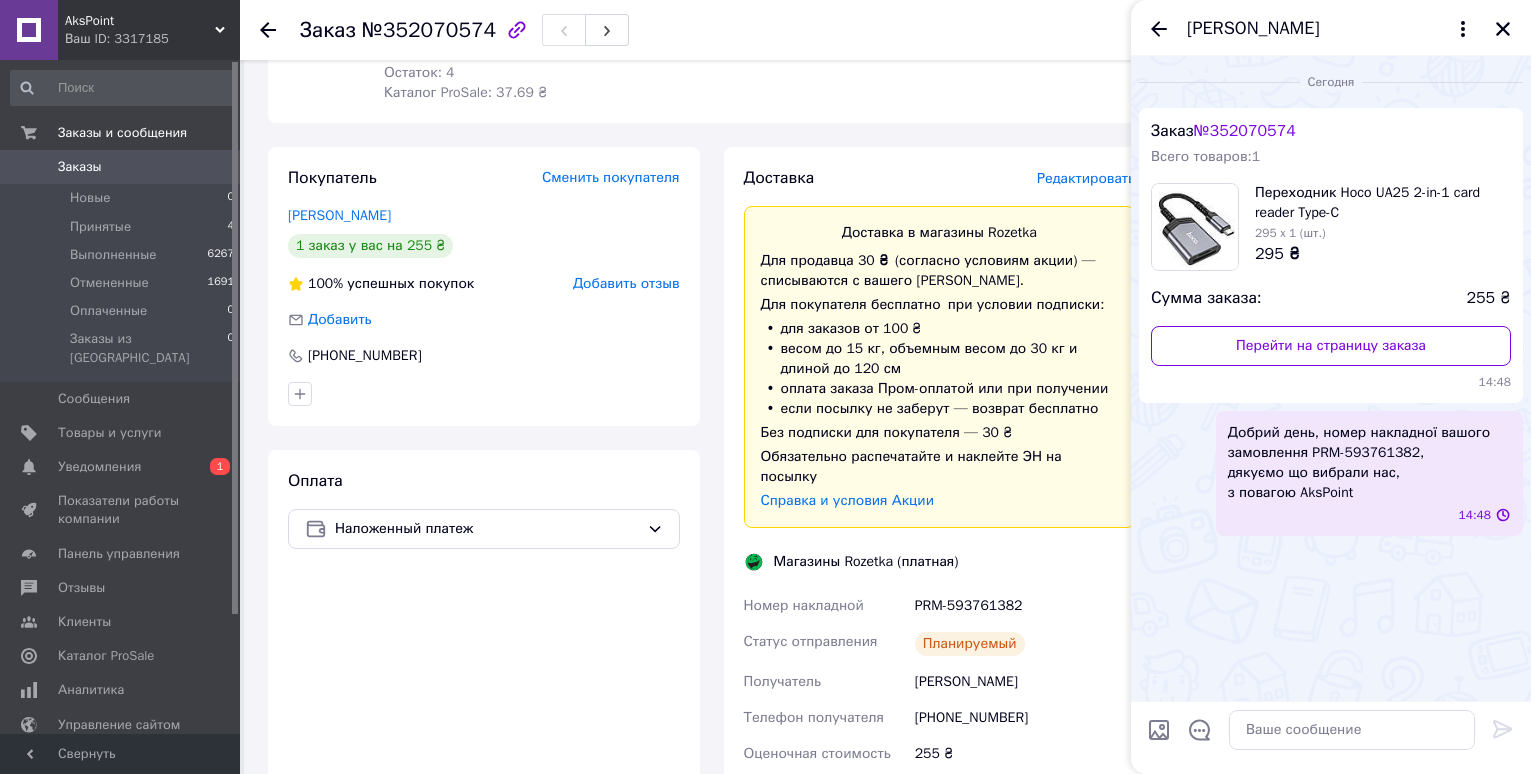 scroll, scrollTop: 0, scrollLeft: 0, axis: both 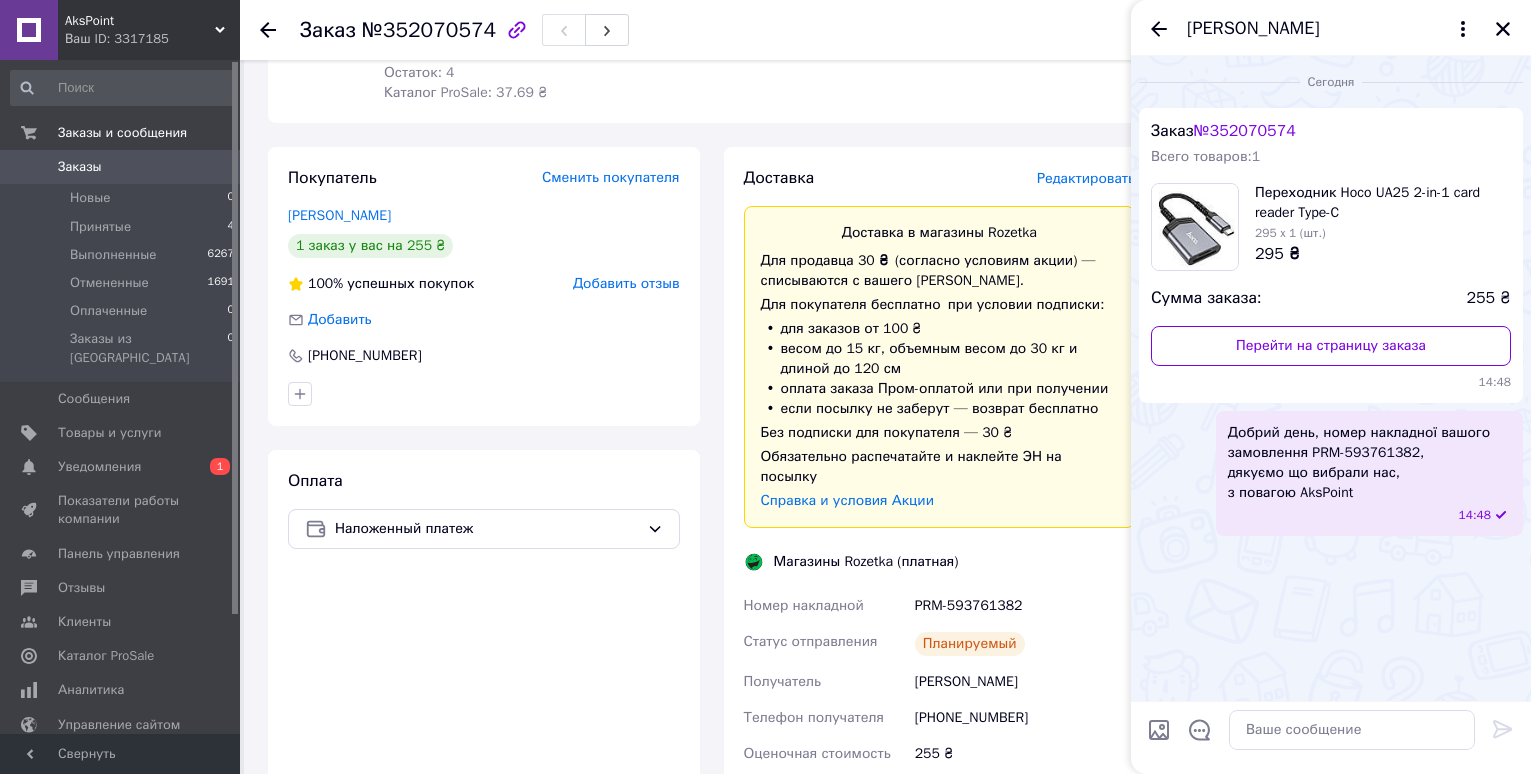 click on "[PERSON_NAME]" at bounding box center (1331, 28) 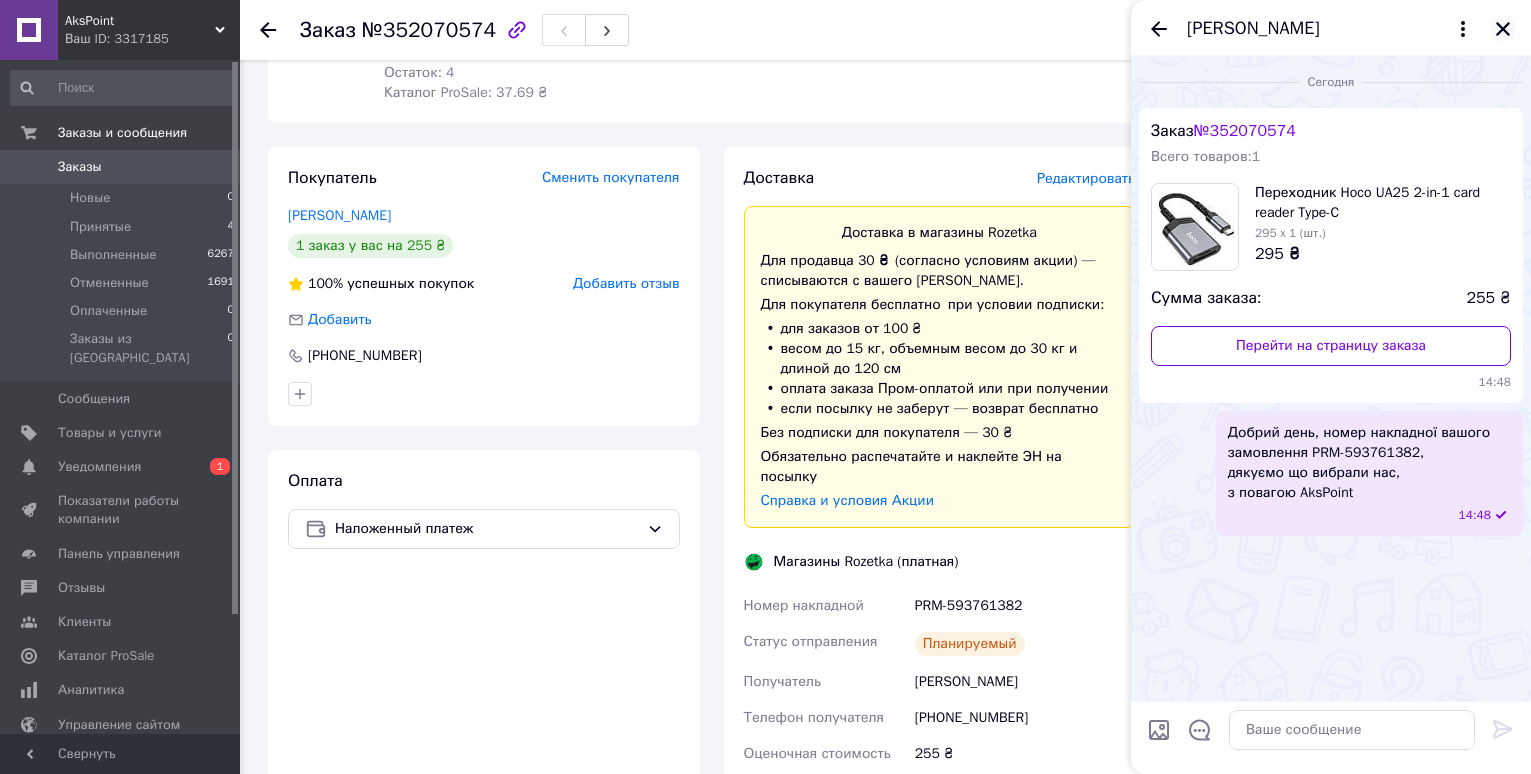 click 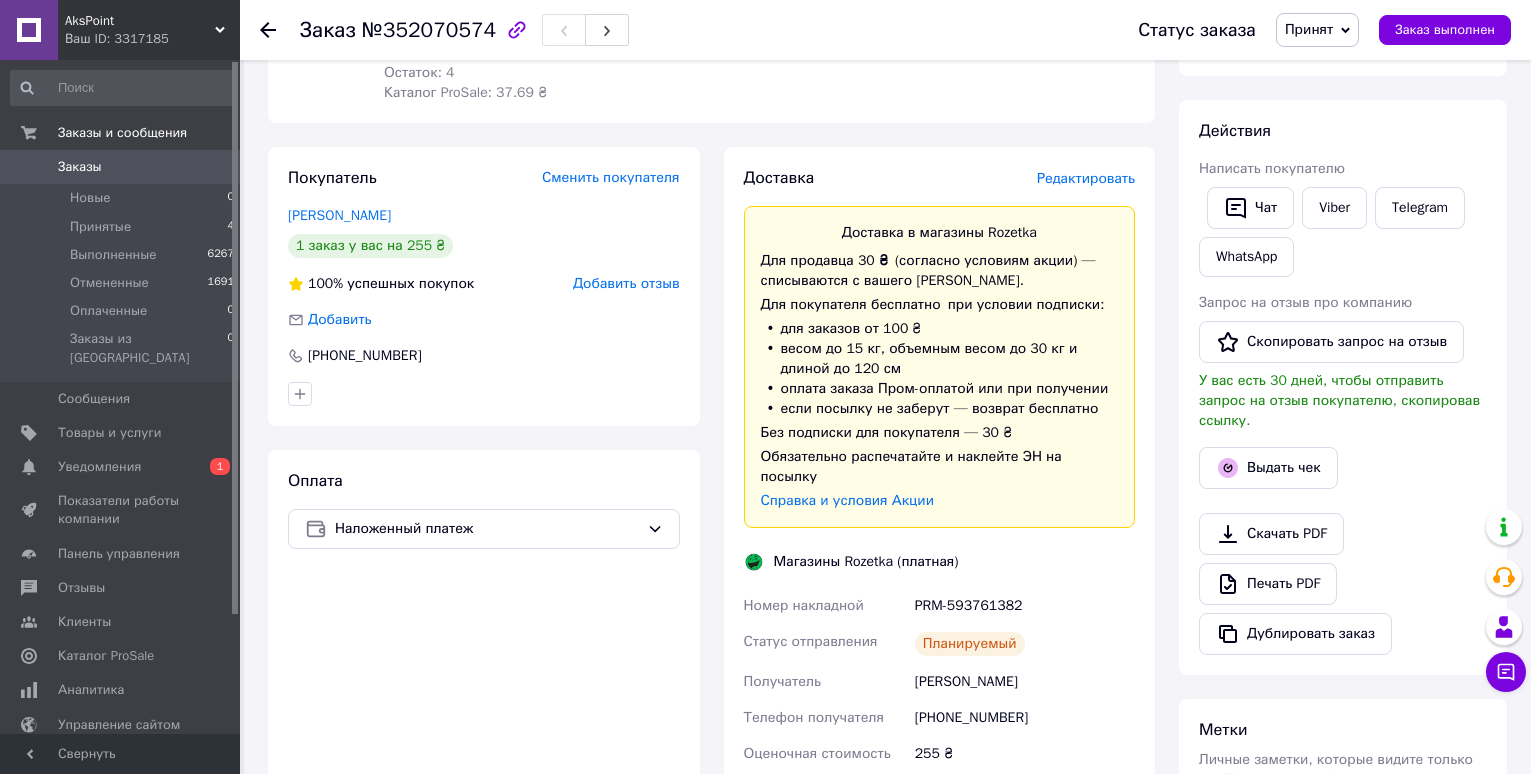 click on "- 14% Переходник Hoco UA25 2-in-1 card reader Type-C В наличии 255 ₴   295 ₴ Артикул: 00040908 Остаток: 4 Каталог ProSale: 37.69 ₴  1   шт. 255 ₴" at bounding box center (759, 17) 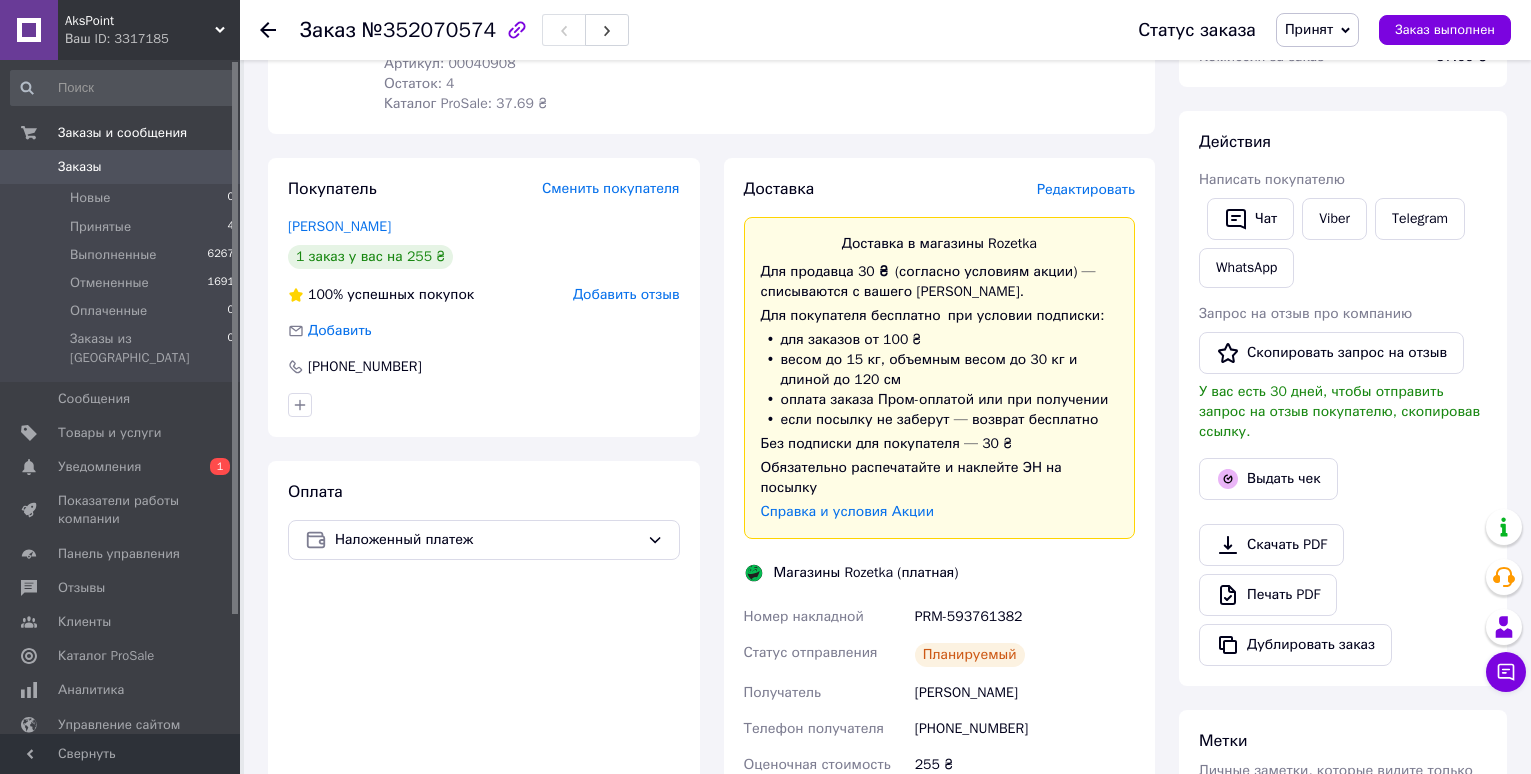 scroll, scrollTop: 300, scrollLeft: 0, axis: vertical 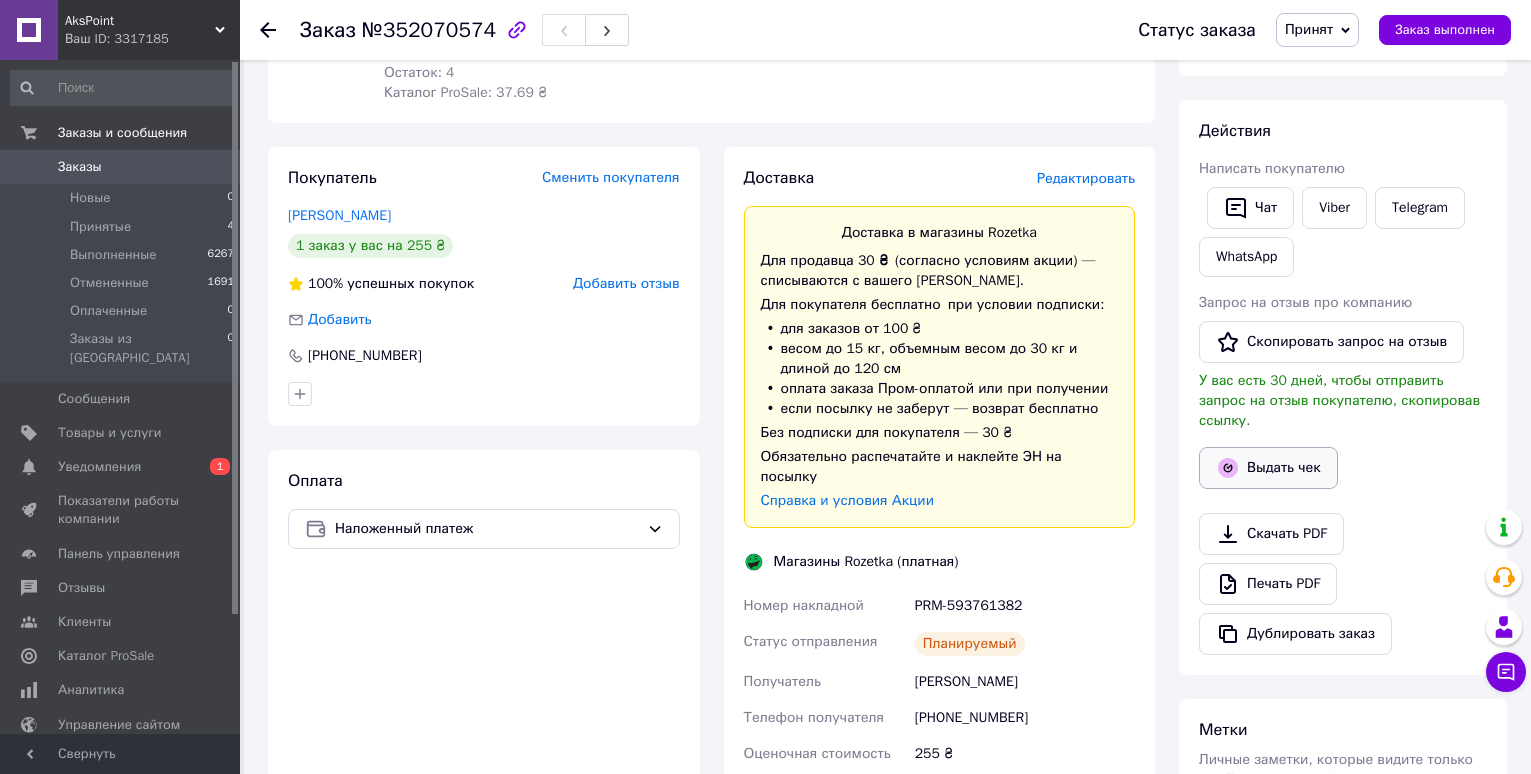 click on "Выдать чек" at bounding box center [1268, 468] 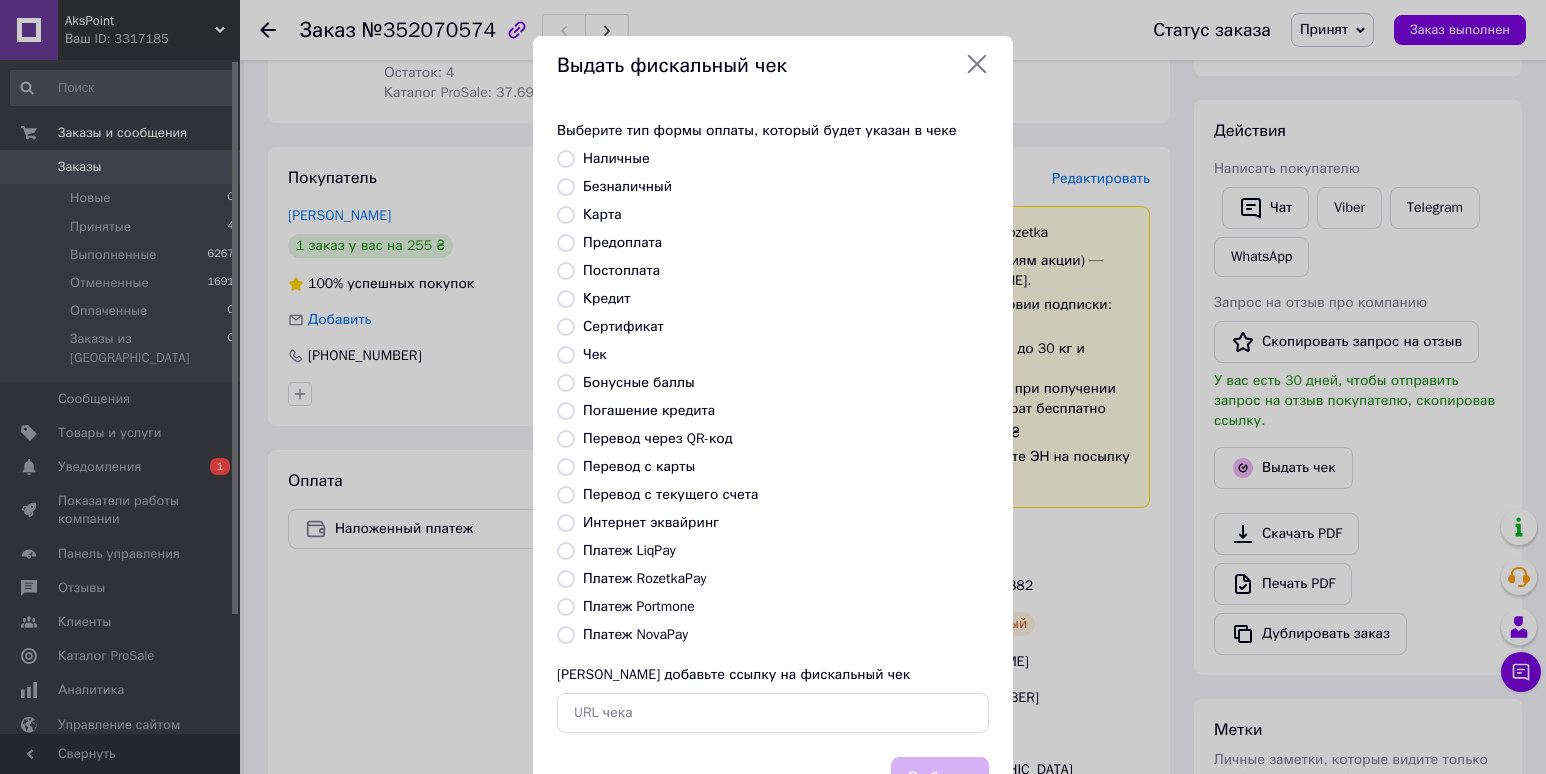 click on "Выдать фискальный чек Выберите тип формы оплаты, который будет указан в чеке Наличные Безналичный Карта Предоплата Постоплата Кредит Сертификат Чек Бонусные баллы Погашение кредита Перевод через QR-код [GEOGRAPHIC_DATA] с карты Перевод с текущего счета Интернет эквайринг Платеж LiqPay Платеж RozetkaPay Платеж Portmone Платеж NovaPay Или добавьте ссылку на фискальный чек Выбрать" at bounding box center (773, 429) 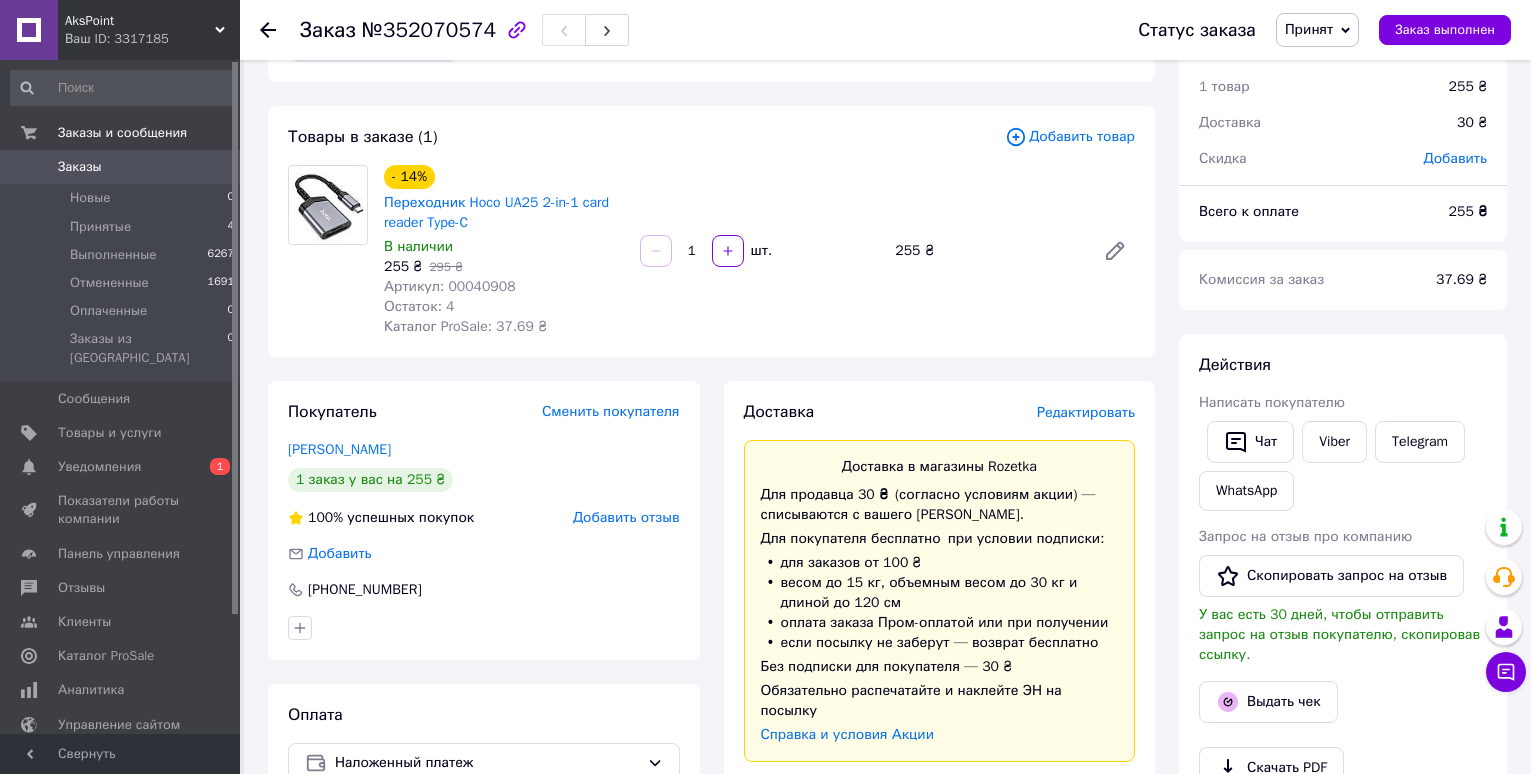 scroll, scrollTop: 100, scrollLeft: 0, axis: vertical 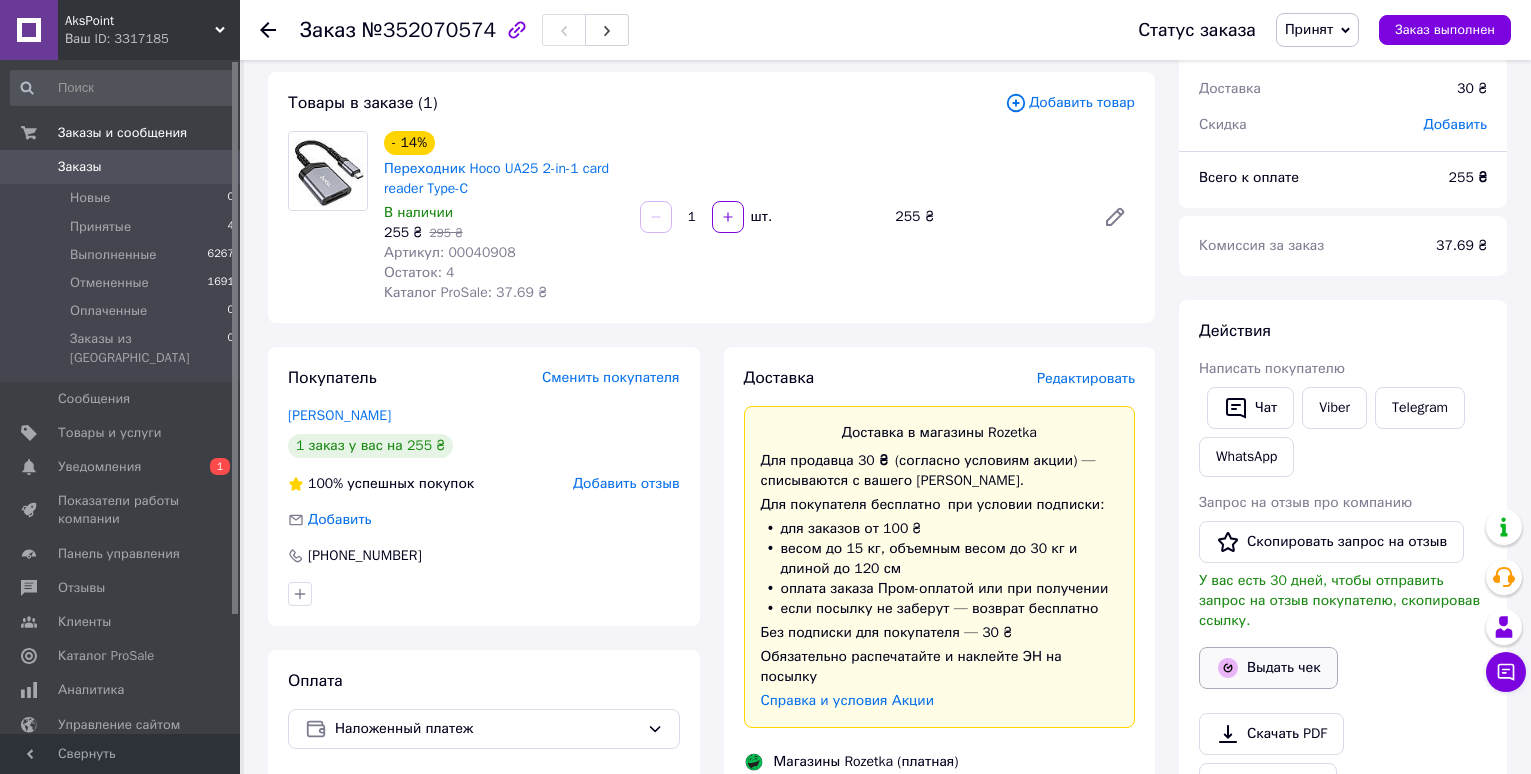click on "Выдать чек" at bounding box center [1268, 668] 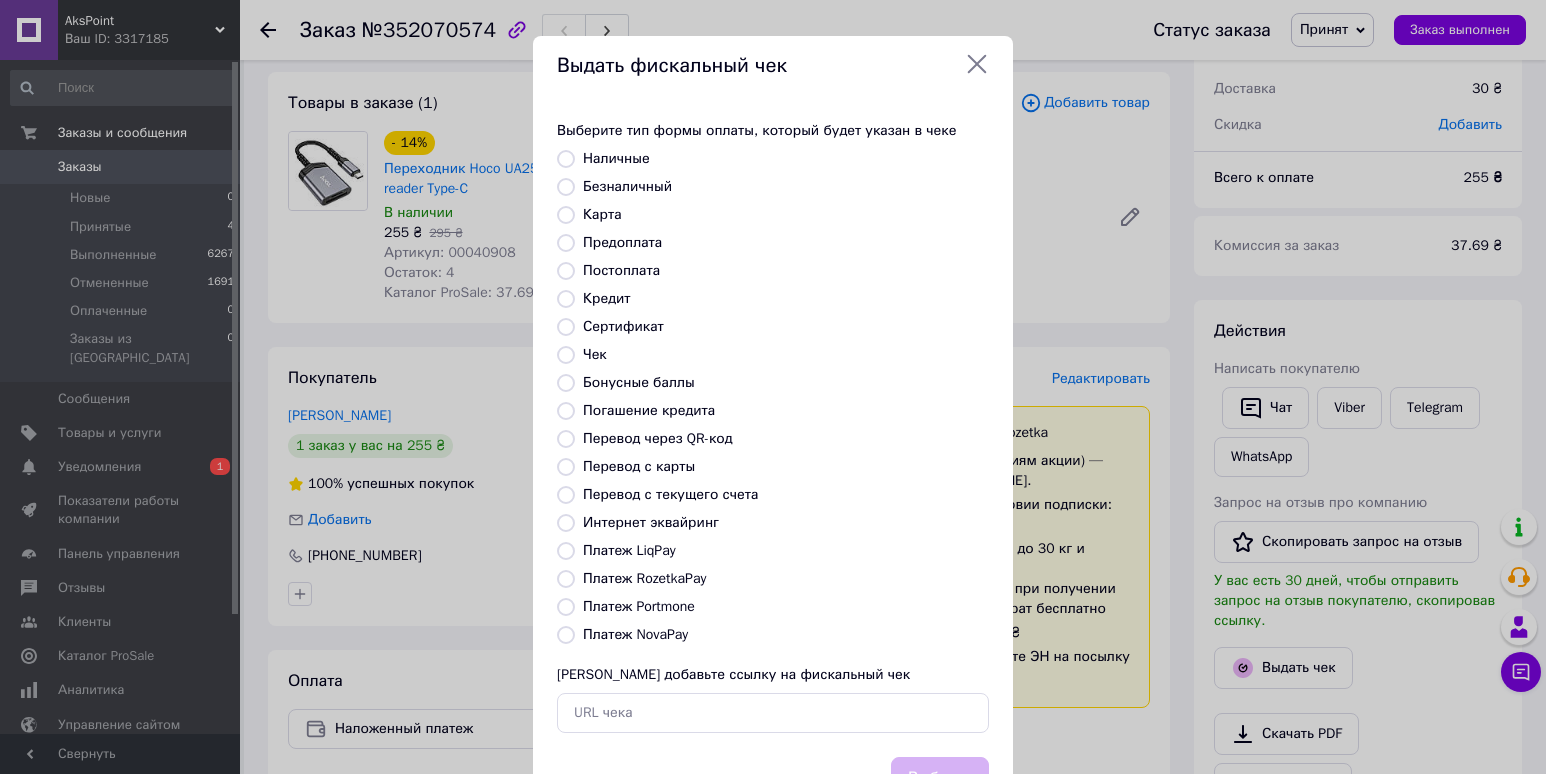 click on "Выдать фискальный чек Выберите тип формы оплаты, который будет указан в чеке Наличные Безналичный Карта Предоплата Постоплата Кредит Сертификат Чек Бонусные баллы Погашение кредита Перевод через QR-код [GEOGRAPHIC_DATA] с карты Перевод с текущего счета Интернет эквайринг Платеж LiqPay Платеж RozetkaPay Платеж Portmone Платеж NovaPay Или добавьте ссылку на фискальный чек Выбрать" at bounding box center (773, 429) 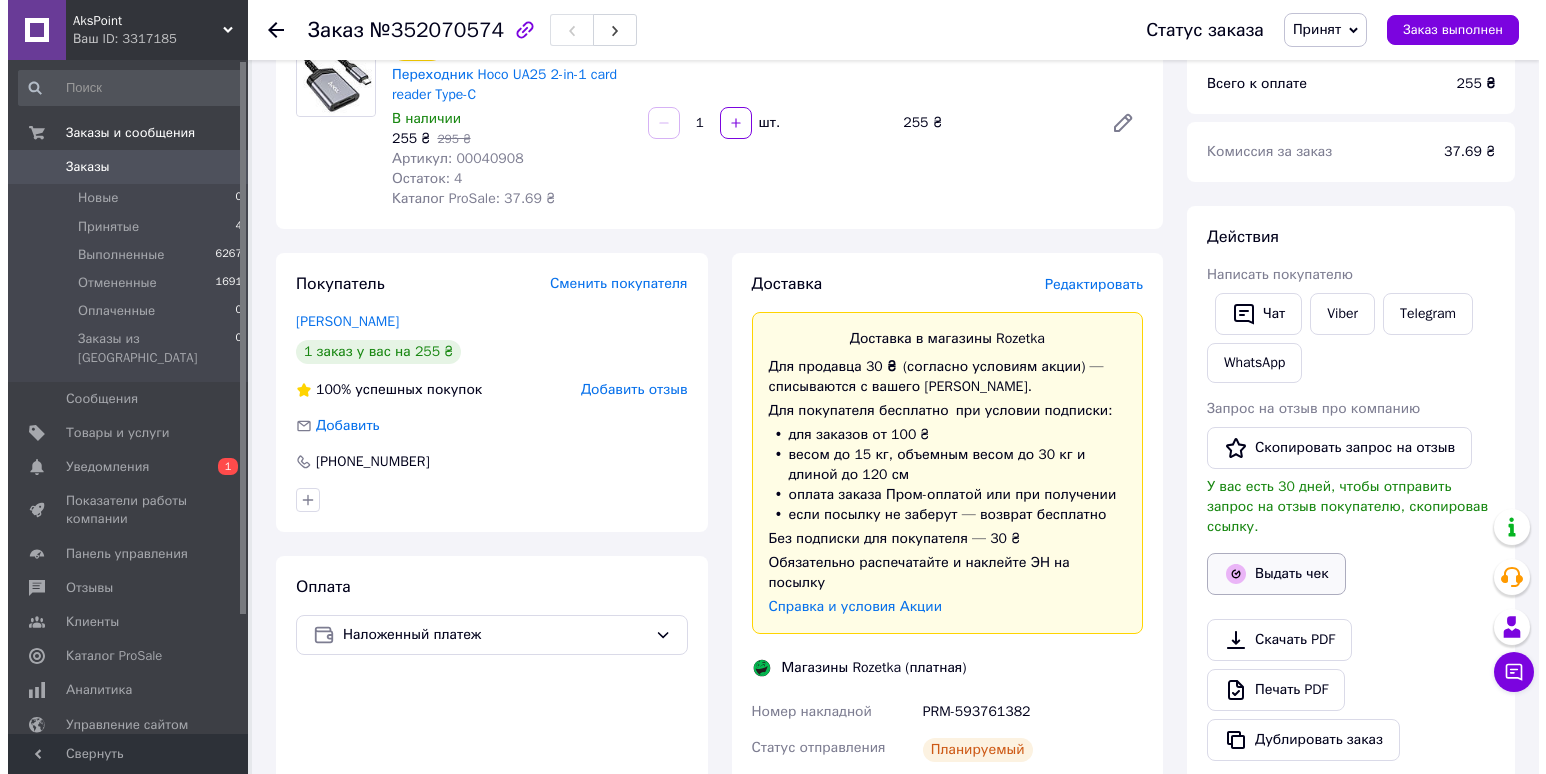 scroll, scrollTop: 200, scrollLeft: 0, axis: vertical 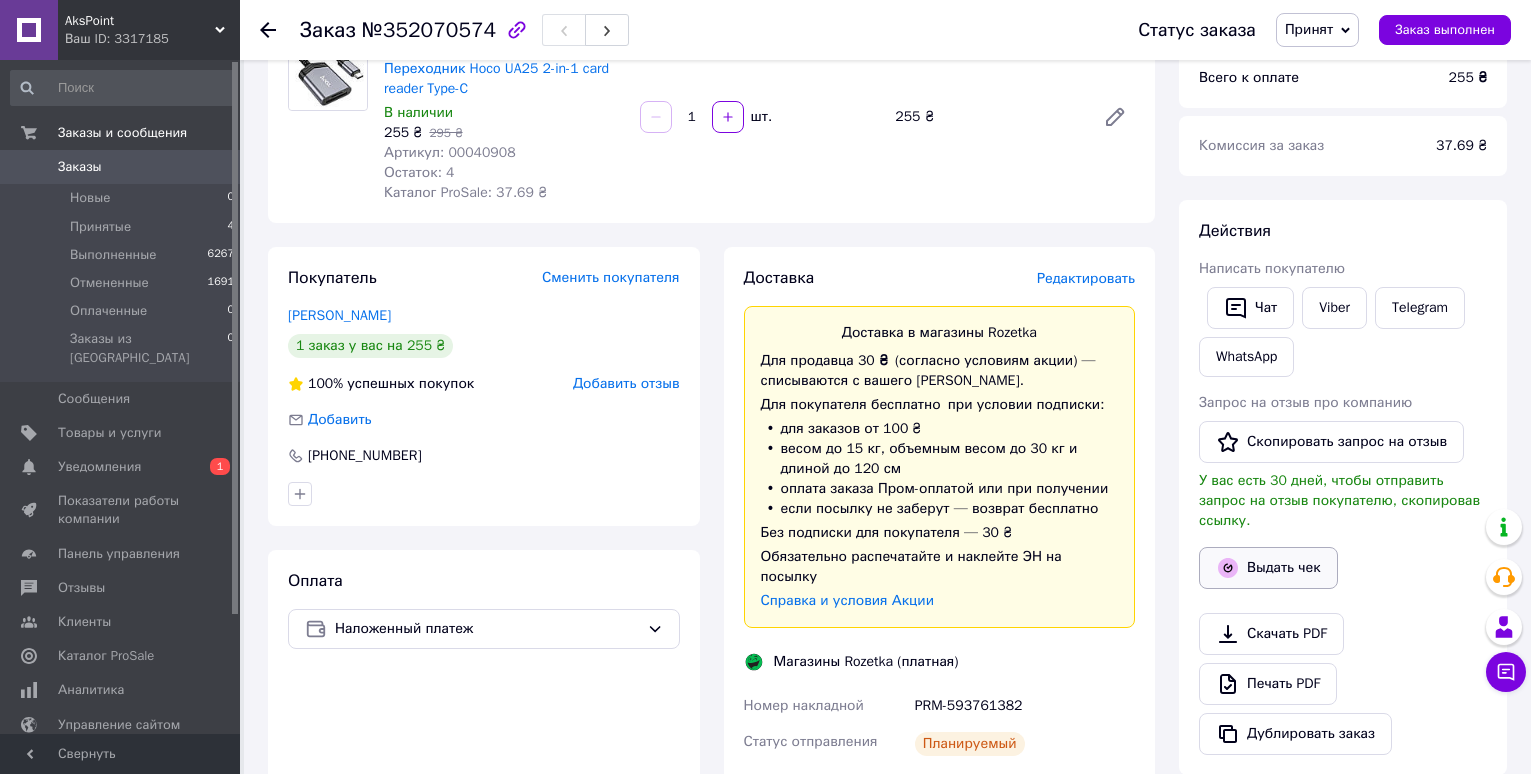 click on "Выдать чек" at bounding box center [1268, 568] 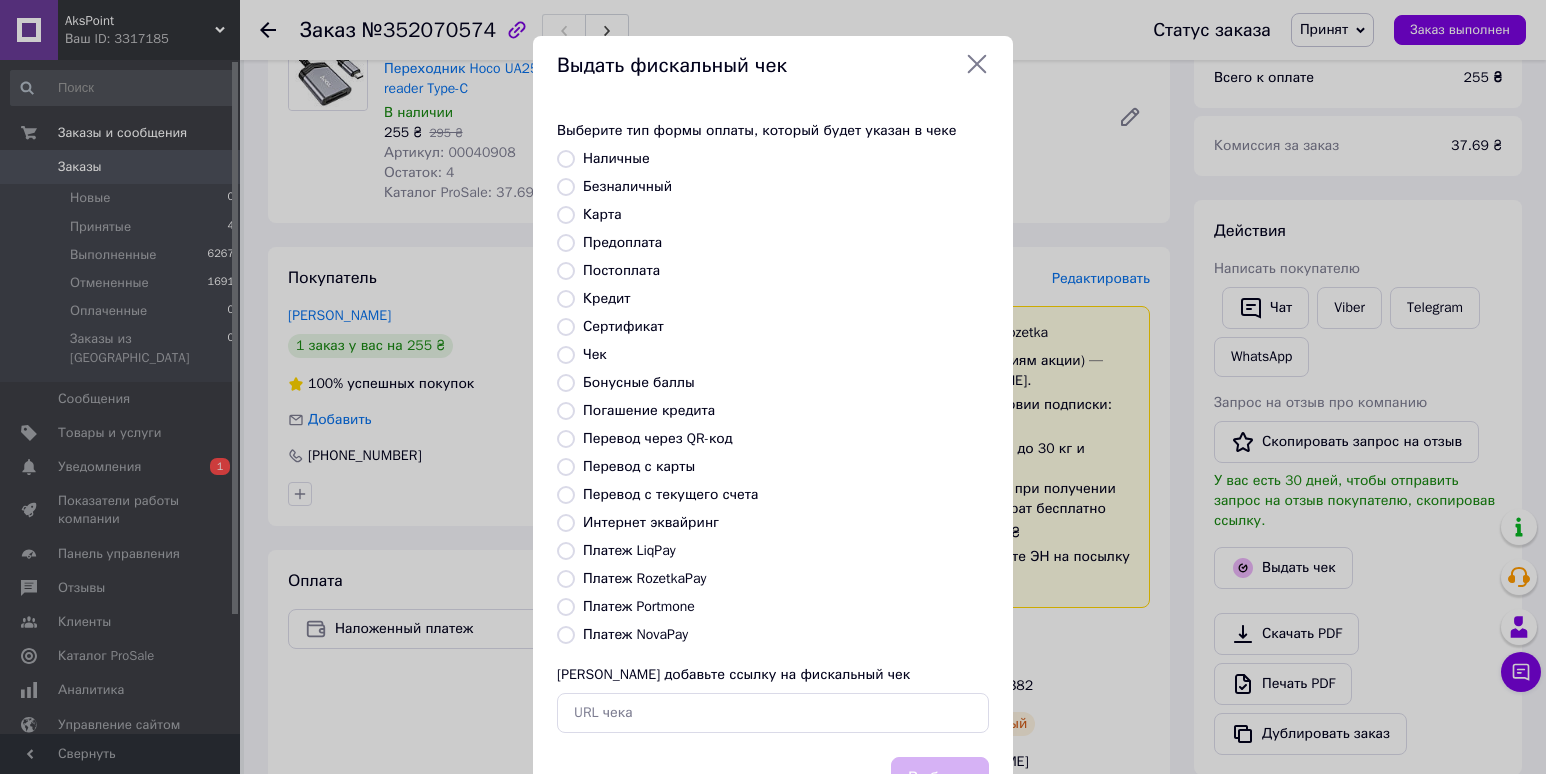click on "Платеж RozetkaPay" at bounding box center [644, 578] 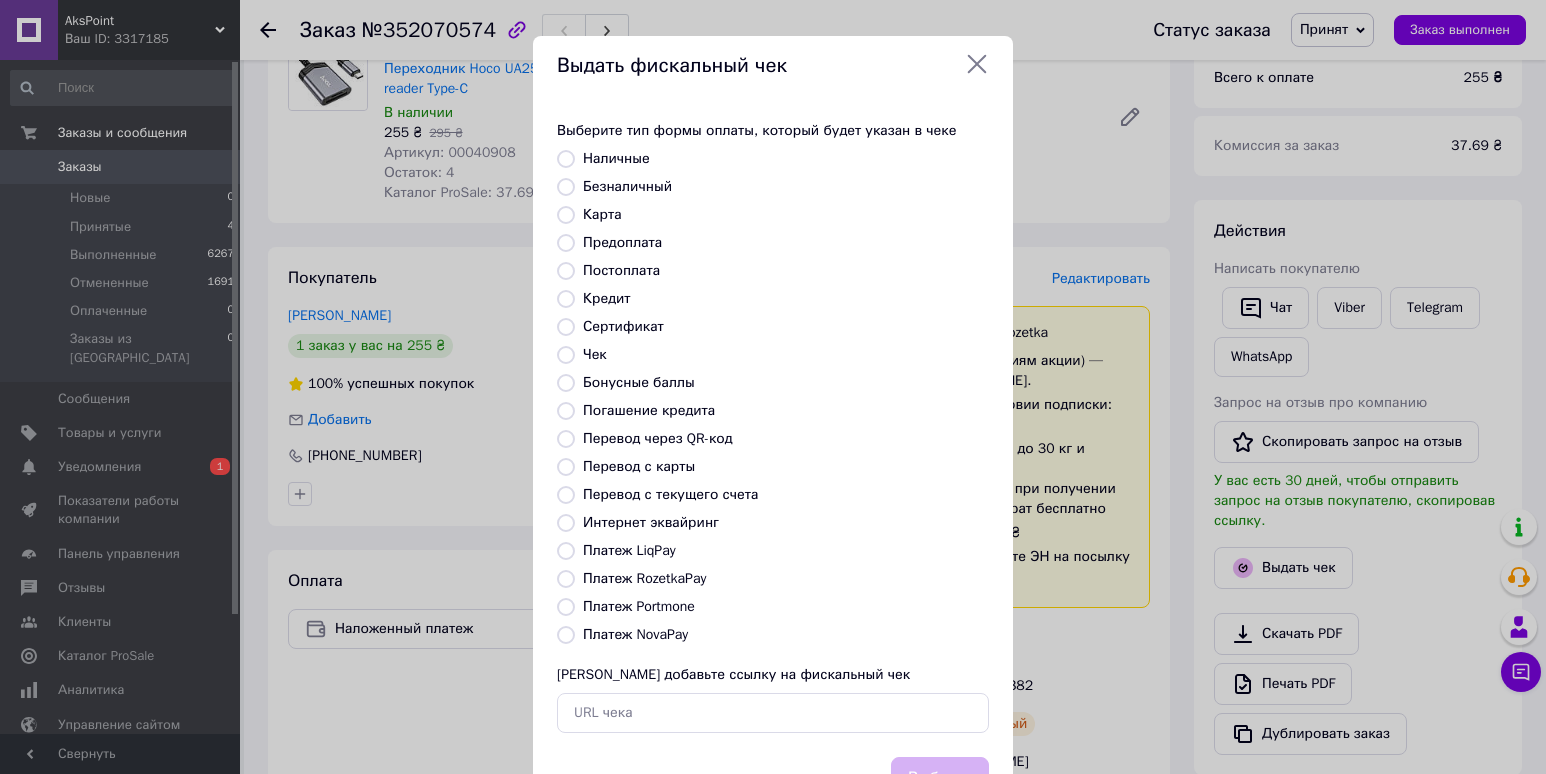 radio on "true" 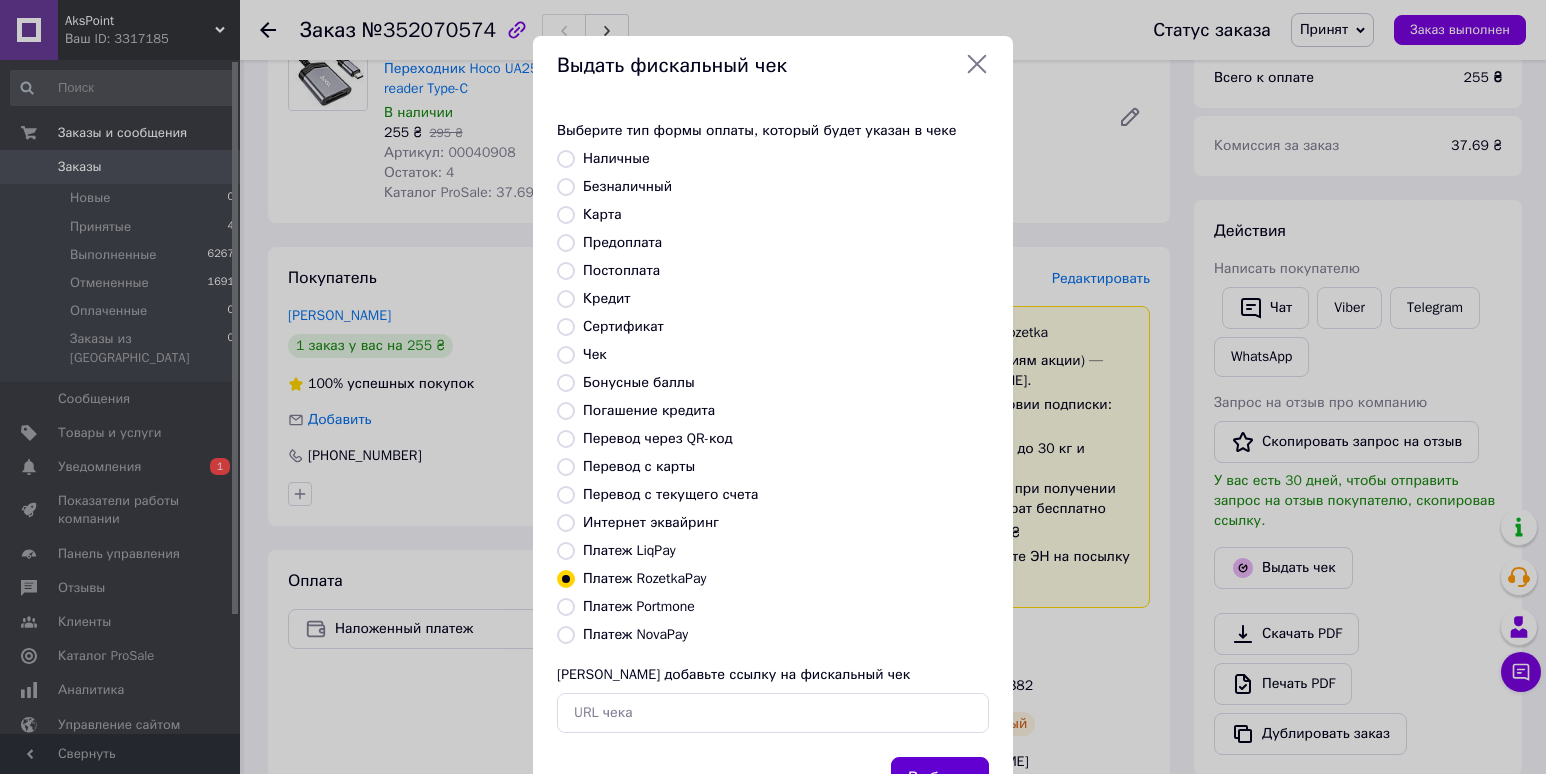 click on "Выбрать" at bounding box center (940, 778) 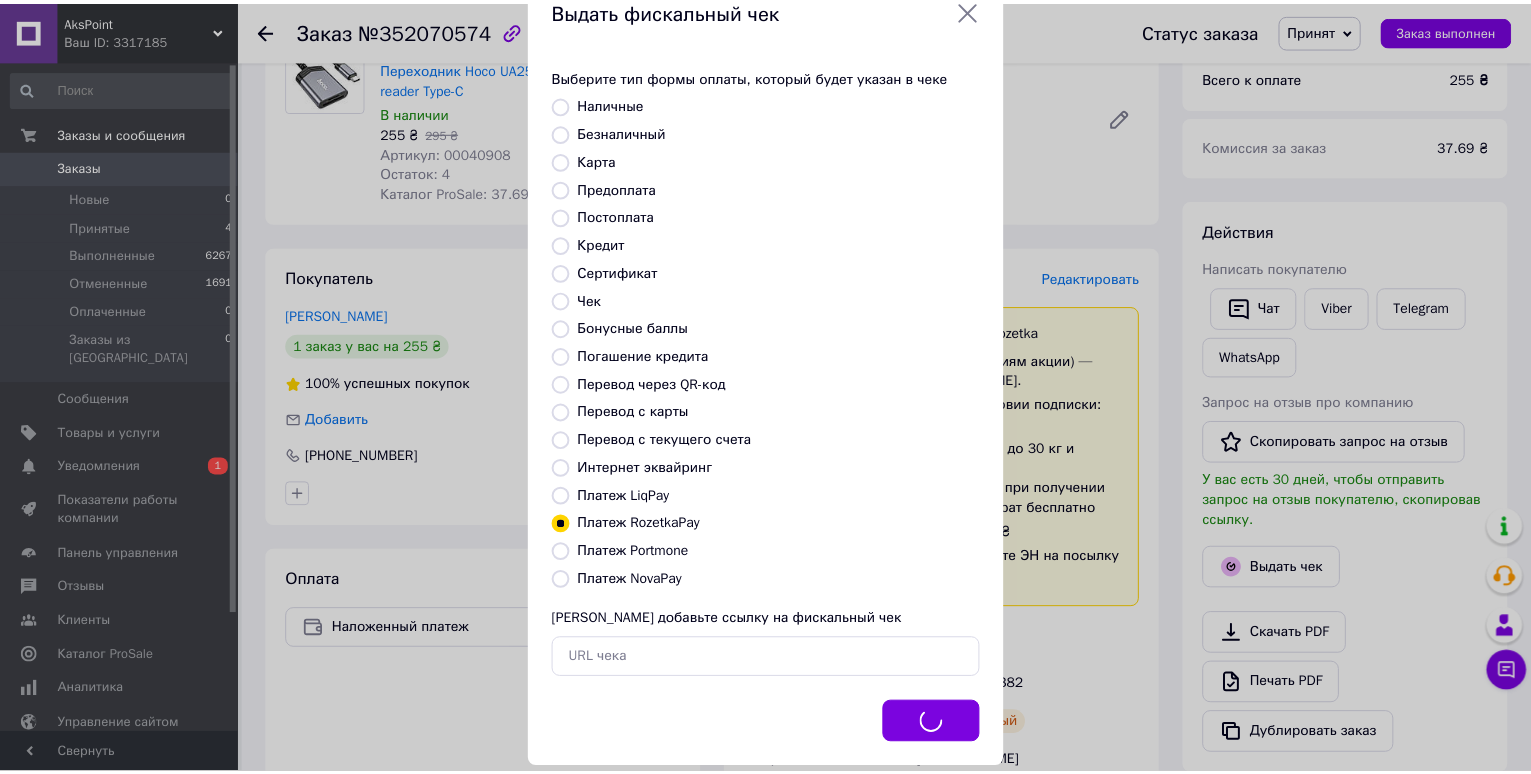 scroll, scrollTop: 85, scrollLeft: 0, axis: vertical 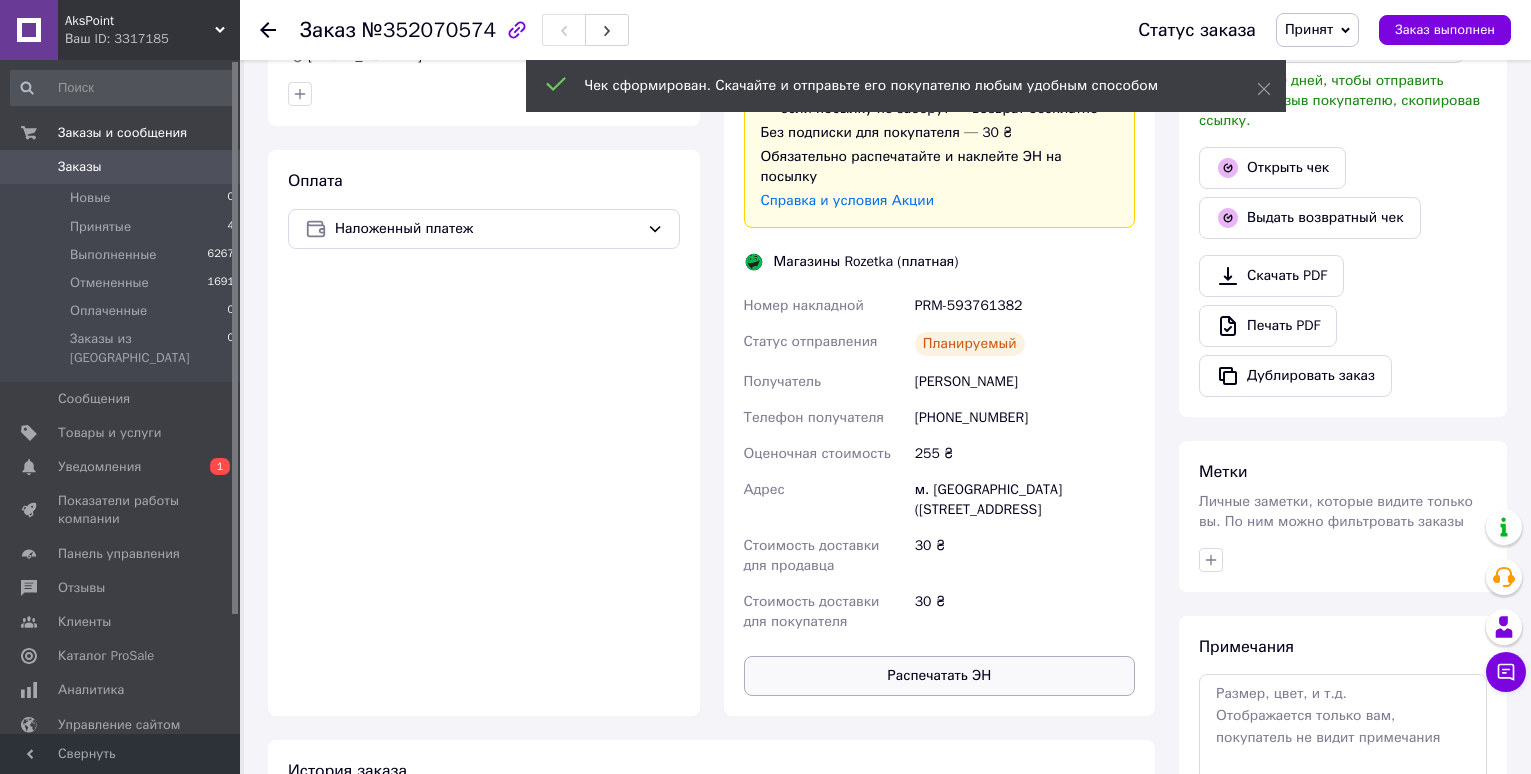 click on "Распечатать ЭН" at bounding box center [940, 676] 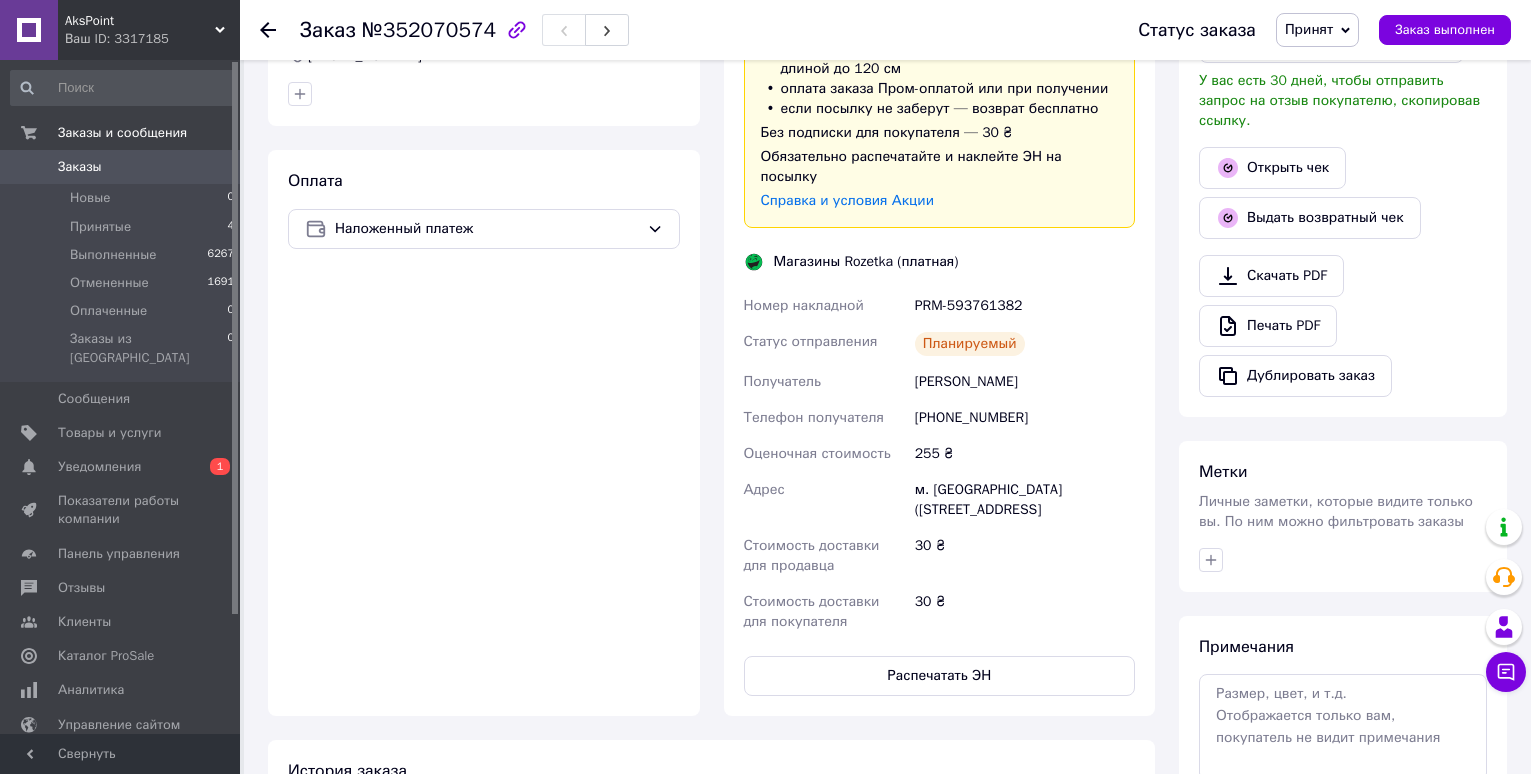 scroll, scrollTop: 0, scrollLeft: 0, axis: both 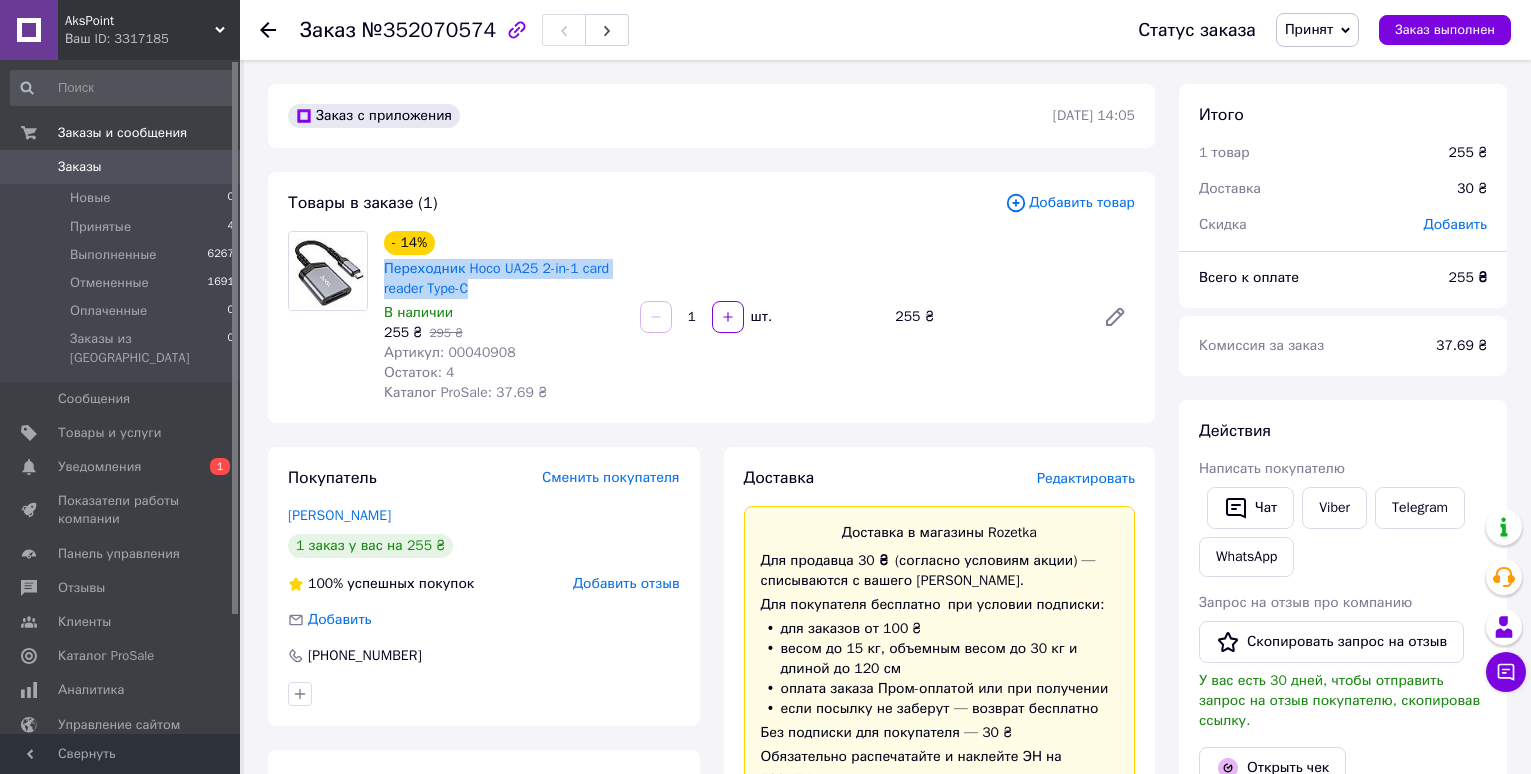 drag, startPoint x: 473, startPoint y: 289, endPoint x: 389, endPoint y: 275, distance: 85.158676 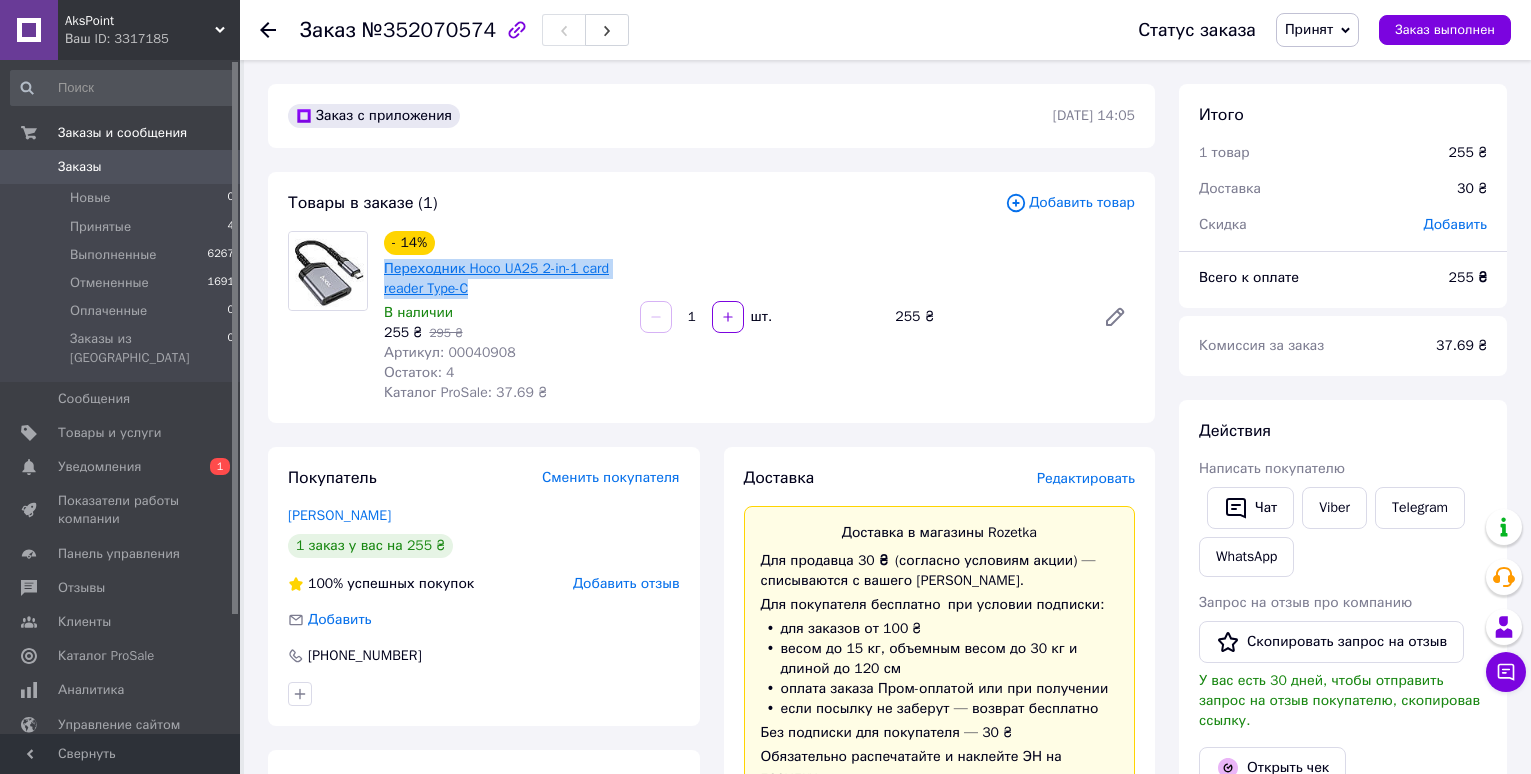 click on "Переходник Hoco UA25 2-in-1 card reader Type-C" at bounding box center [504, 279] 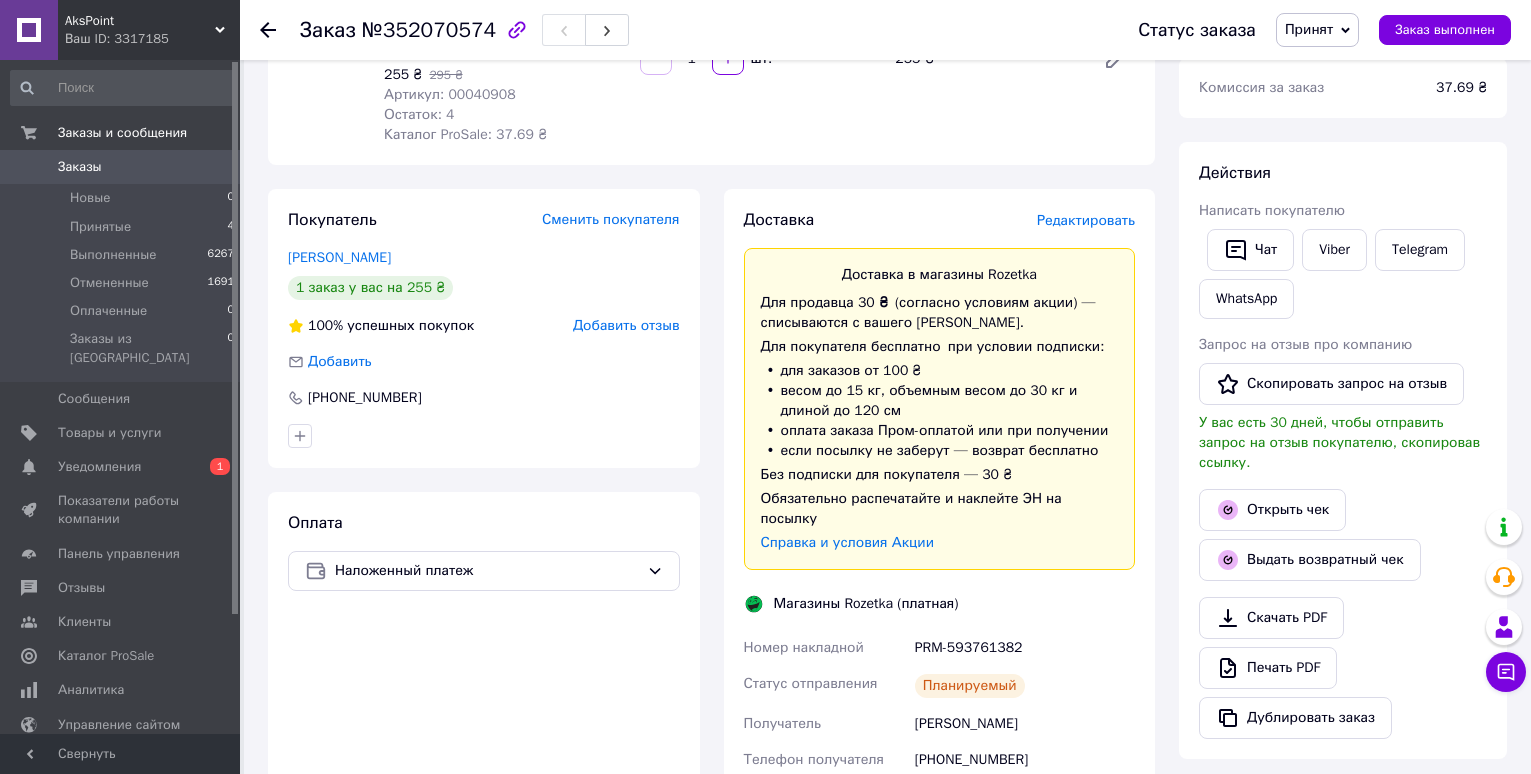 scroll, scrollTop: 0, scrollLeft: 0, axis: both 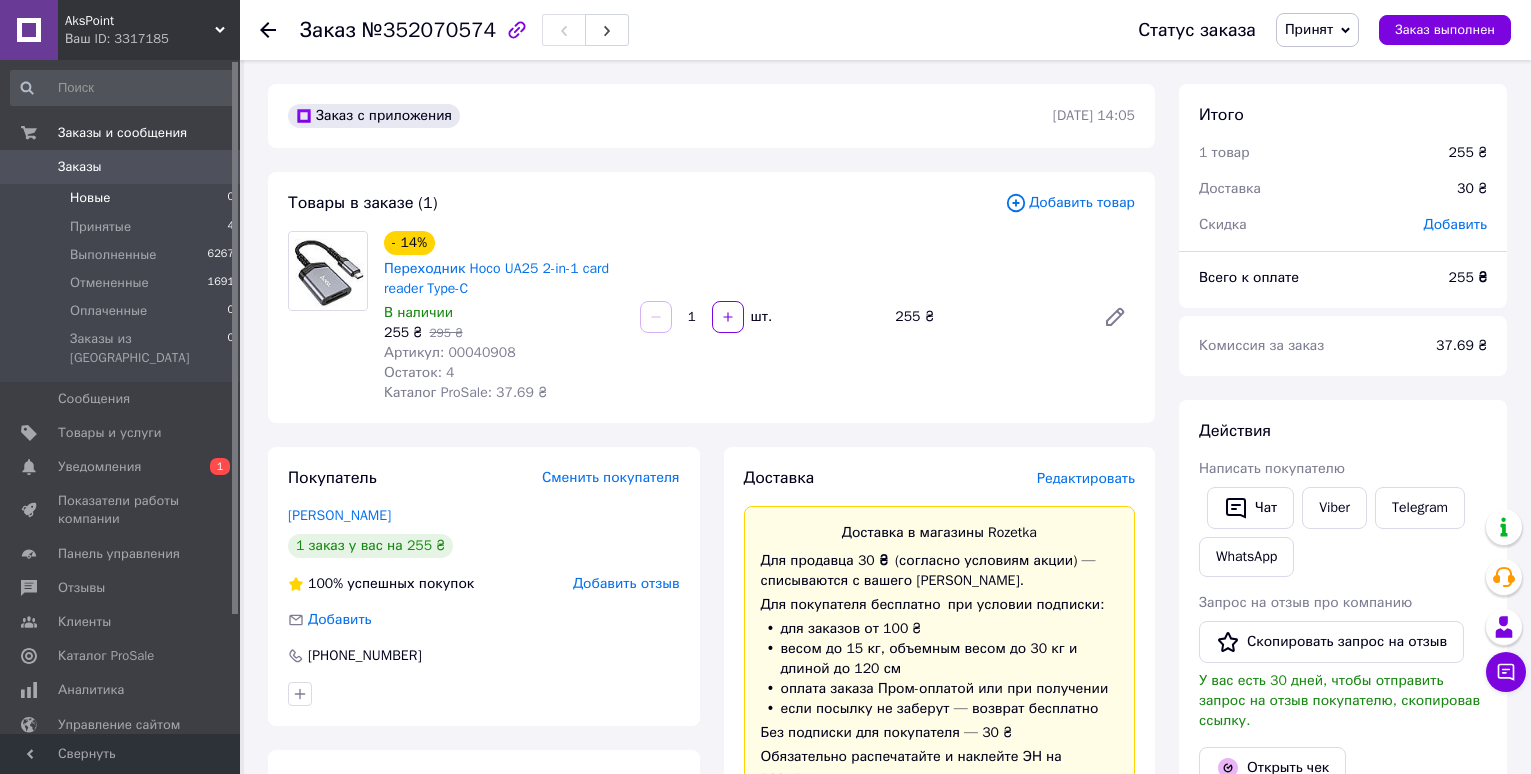 click on "Новые 0" at bounding box center (123, 198) 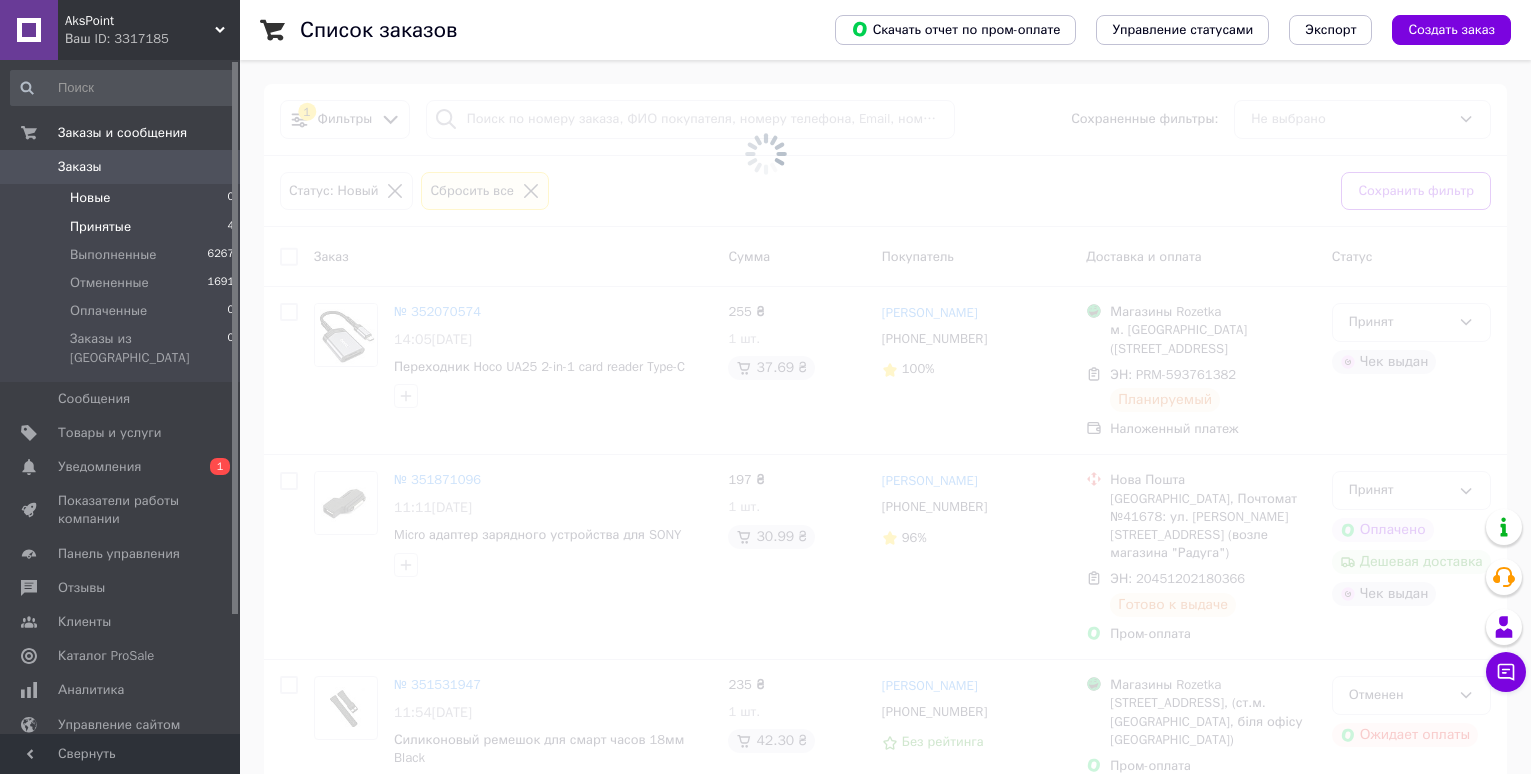 click on "Принятые" at bounding box center (100, 227) 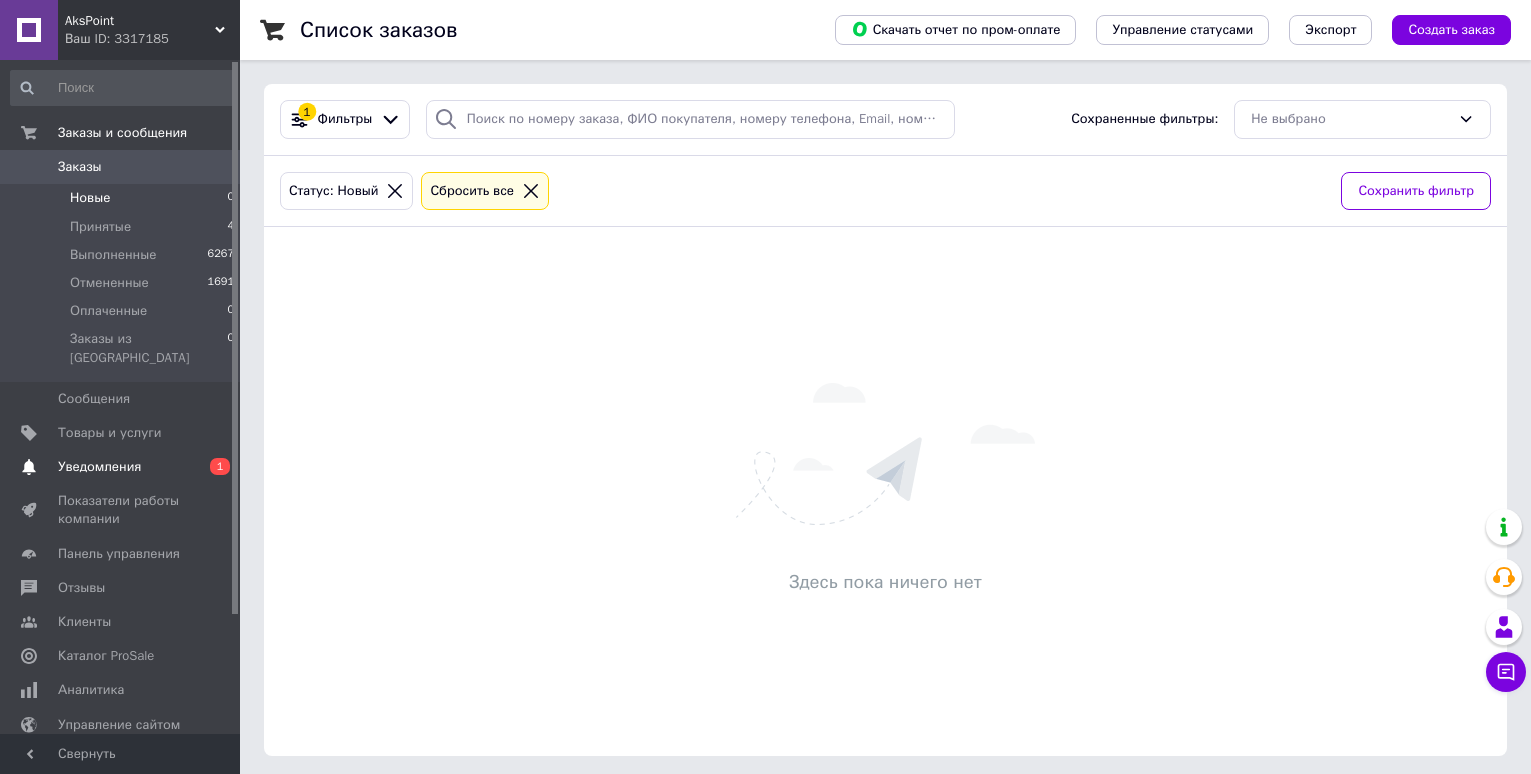 click on "Уведомления 0 1" at bounding box center [123, 467] 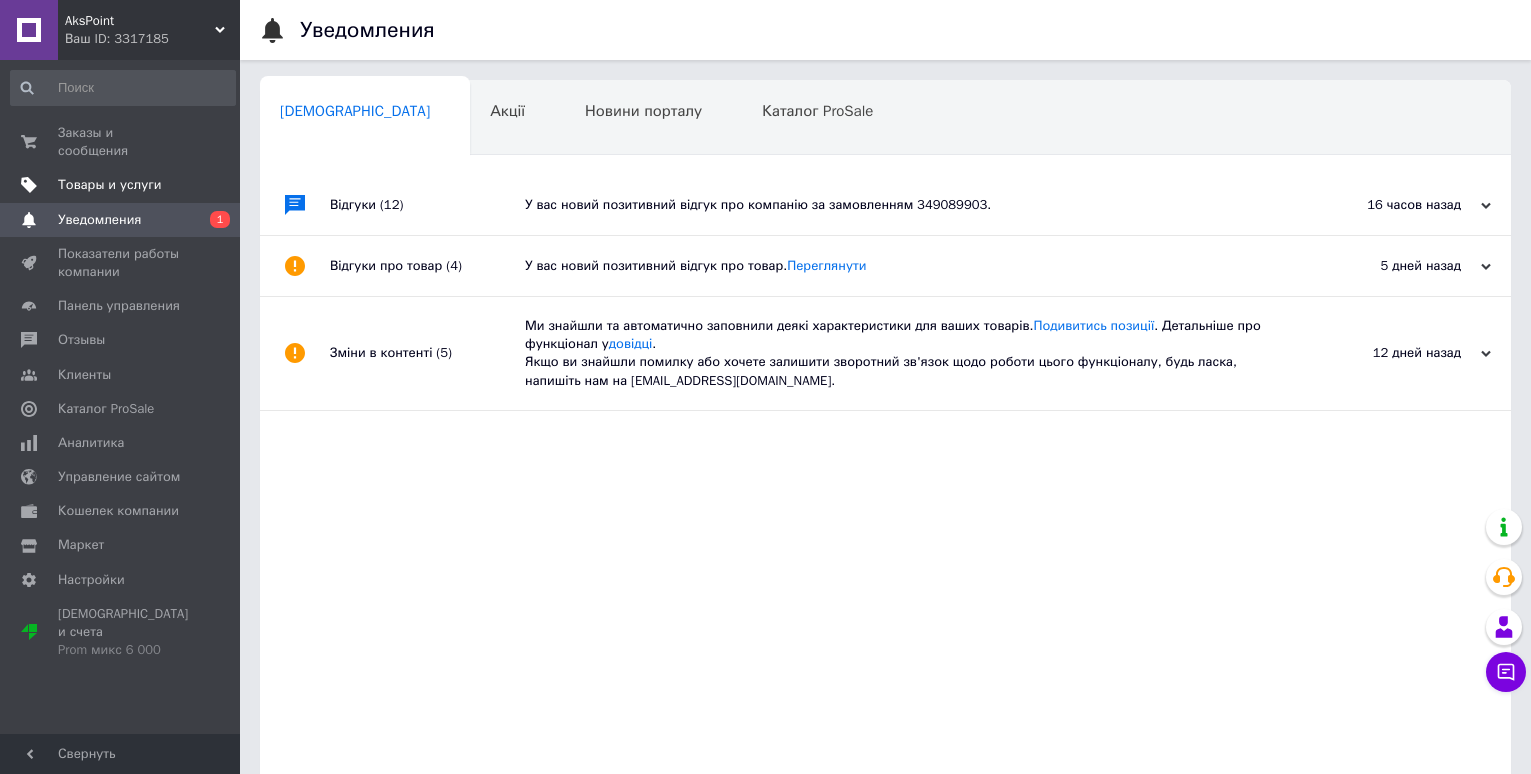 click on "Товары и услуги" at bounding box center [110, 185] 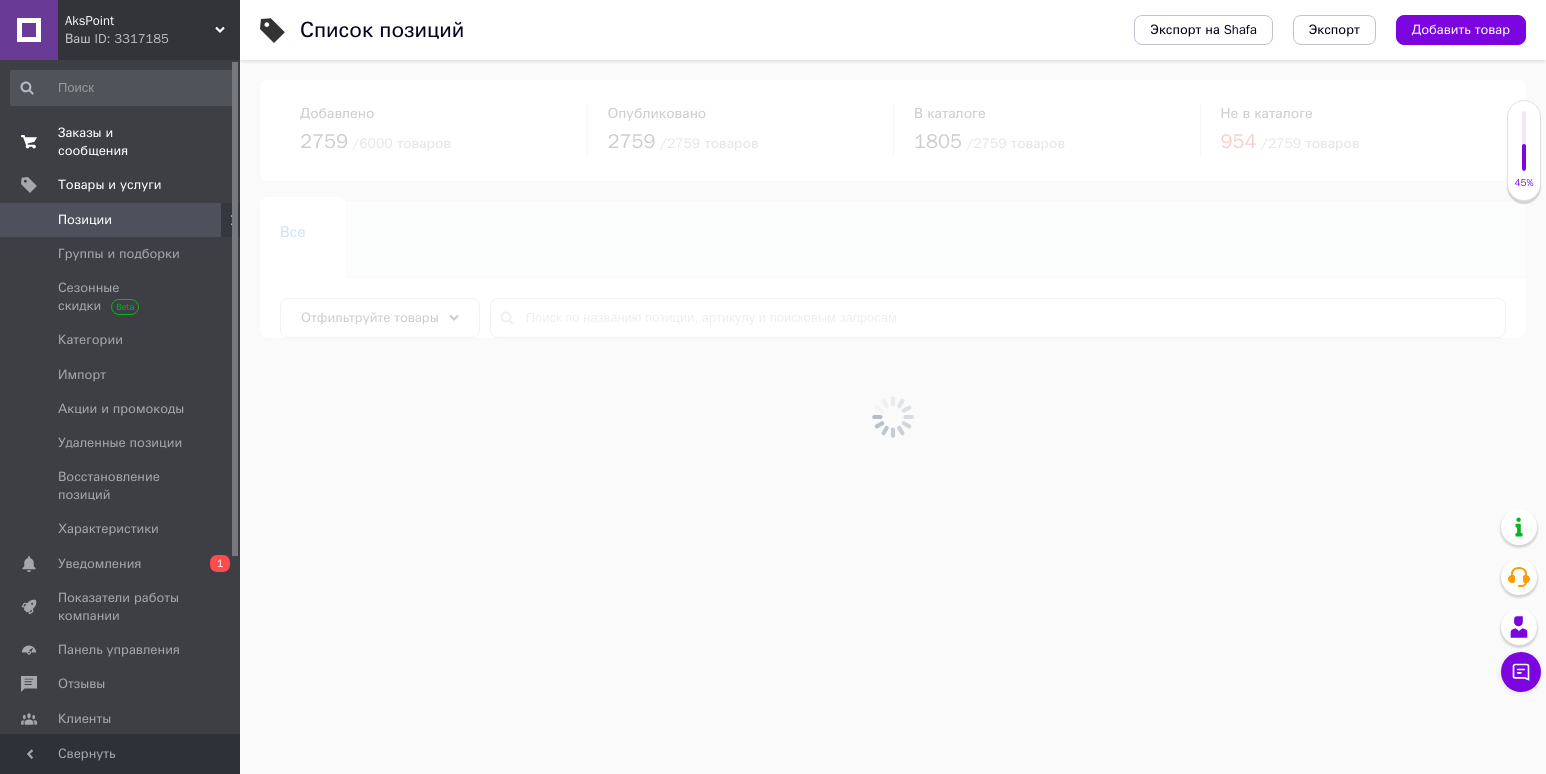 click on "Заказы и сообщения" at bounding box center [121, 142] 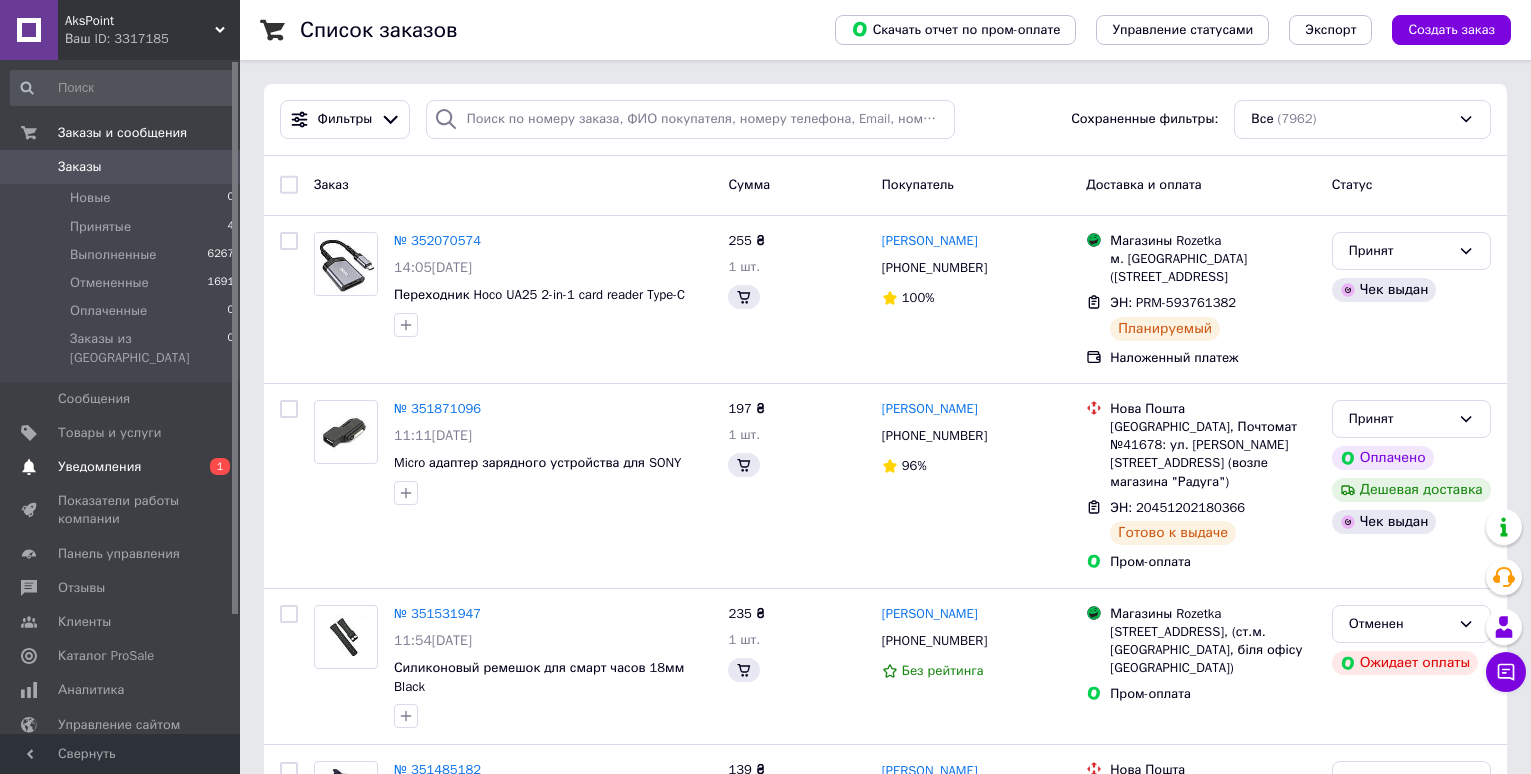 click on "0 1" at bounding box center (212, 467) 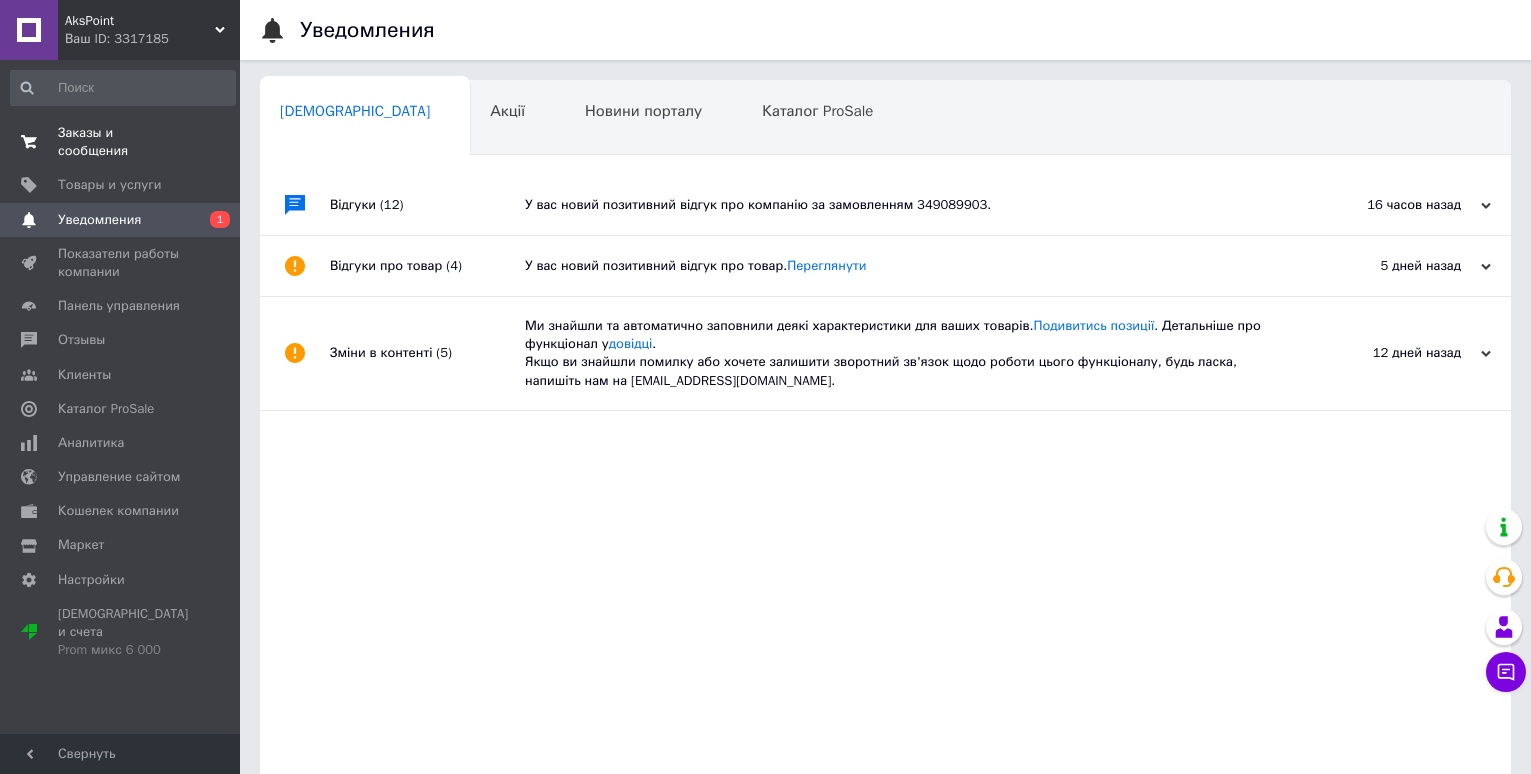 click on "Заказы и сообщения" at bounding box center (121, 142) 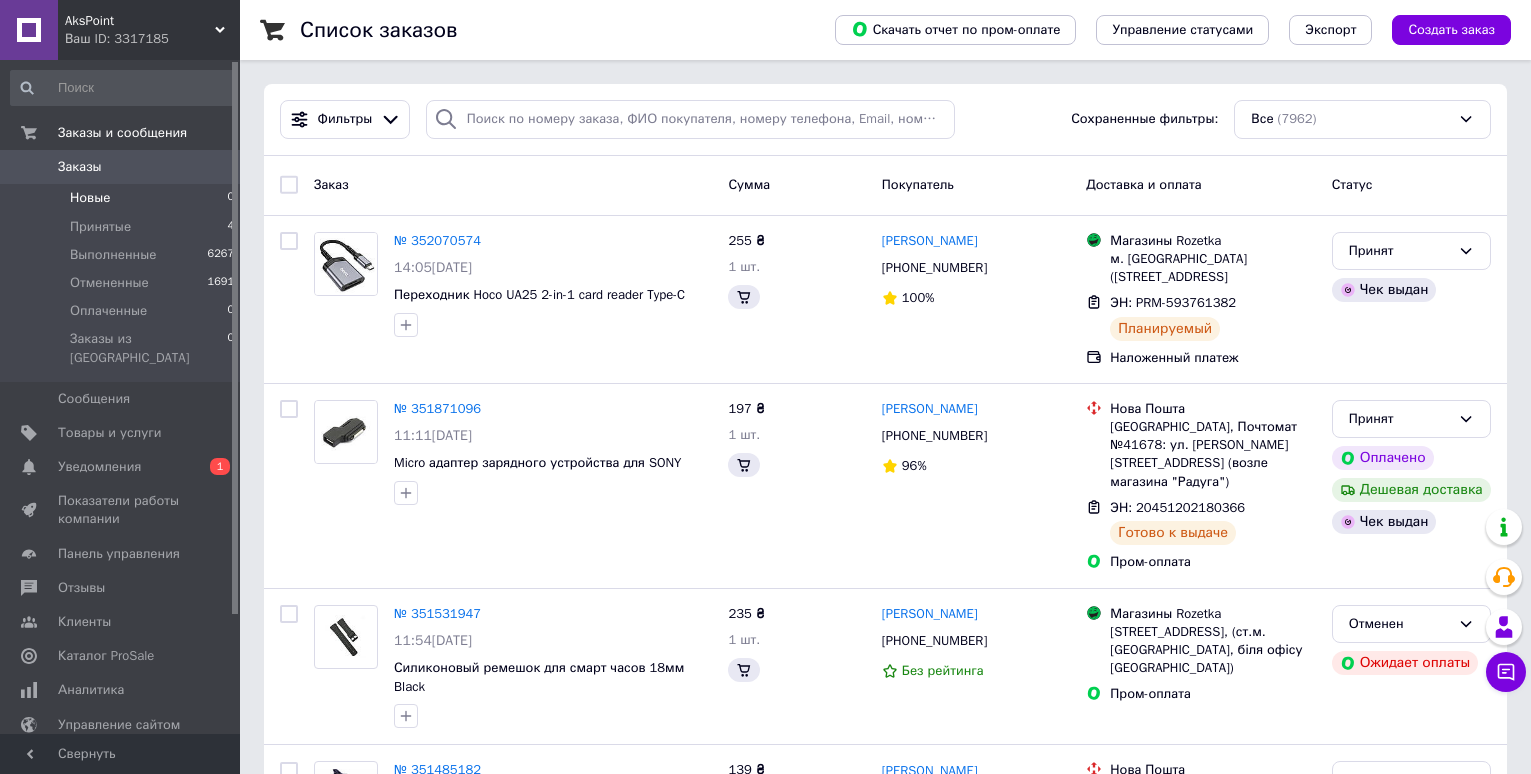 click on "Новые 0" at bounding box center [123, 198] 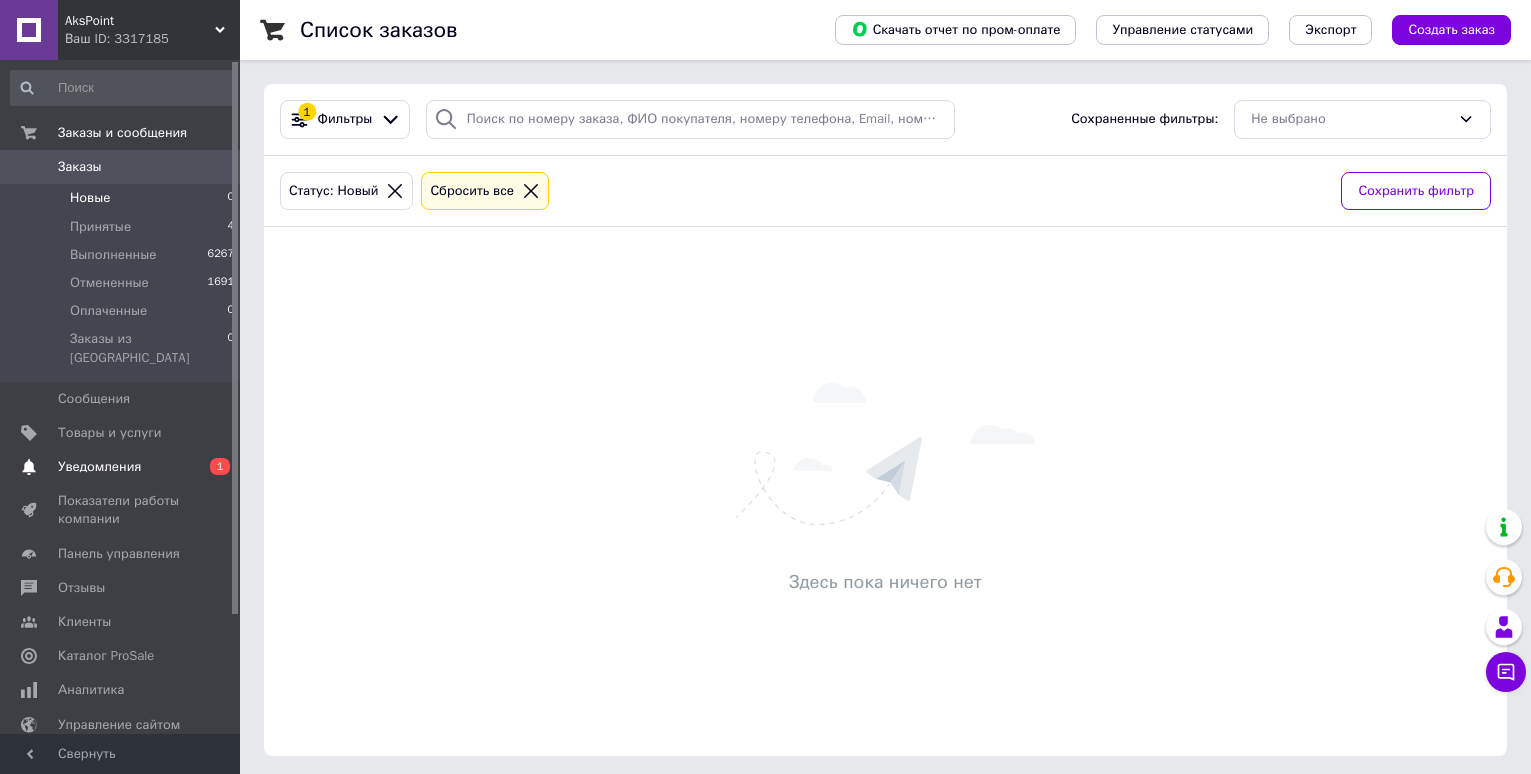 click on "Уведомления" at bounding box center (99, 467) 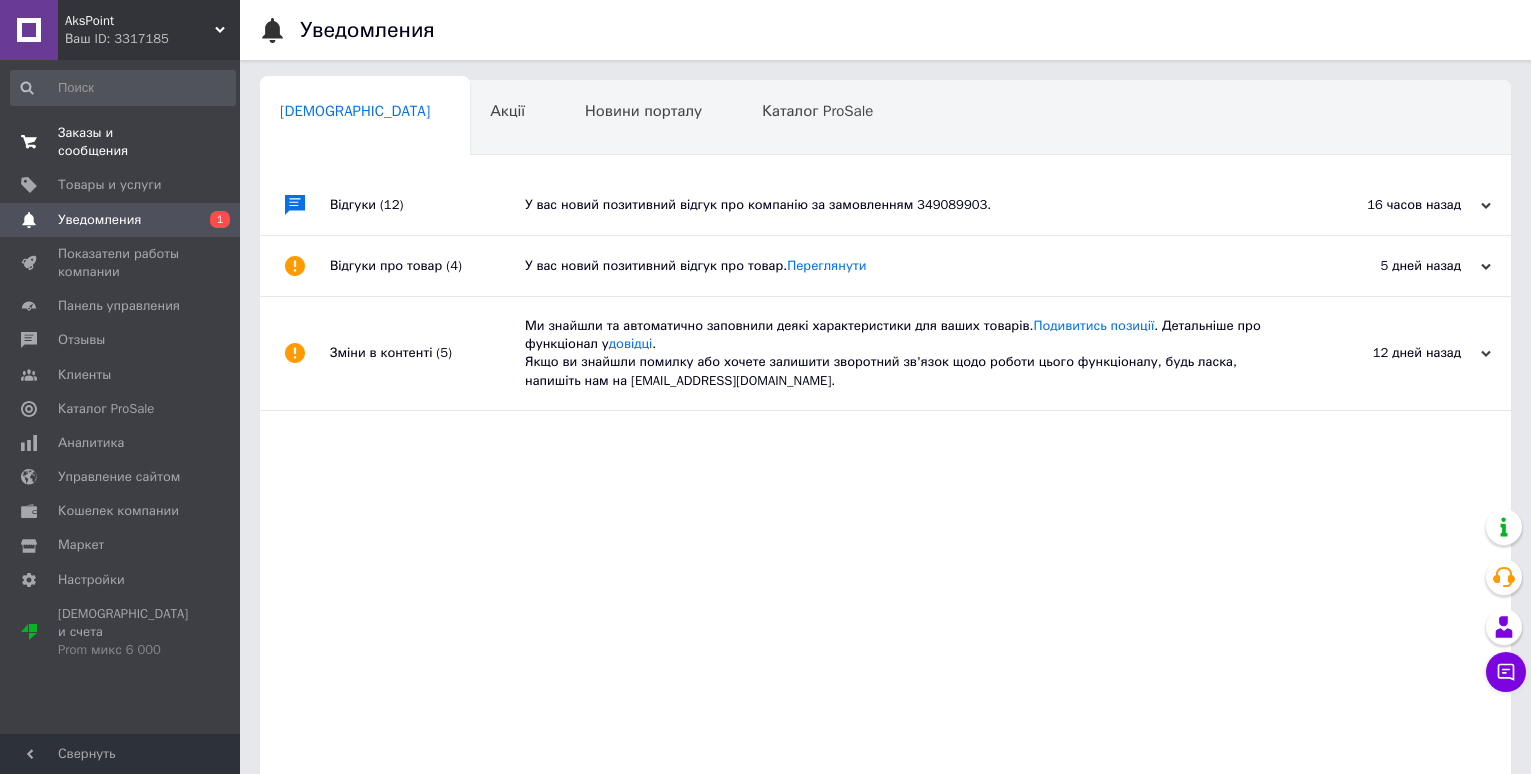 click on "Заказы и сообщения" at bounding box center [121, 142] 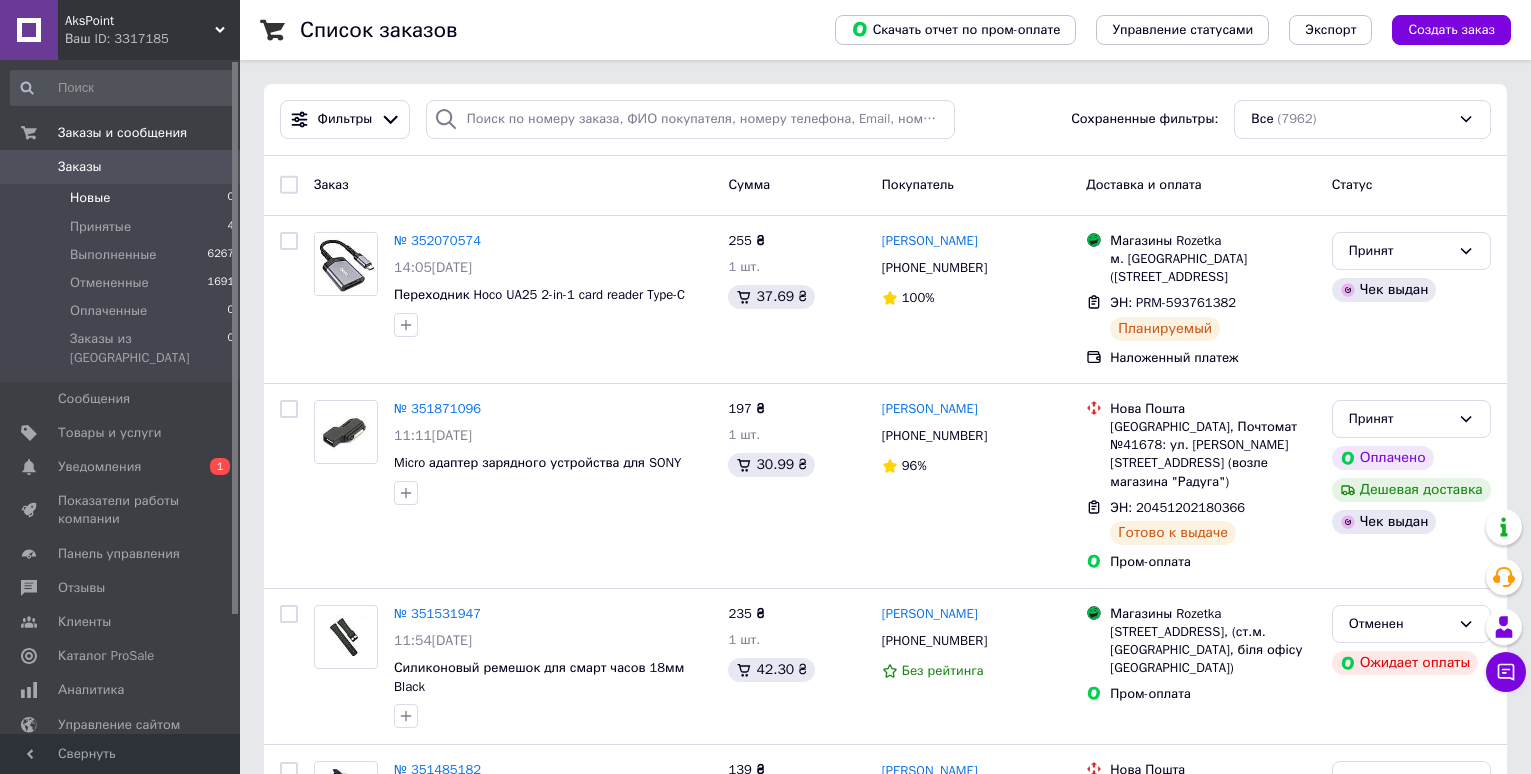 click on "Новые 0" at bounding box center (123, 198) 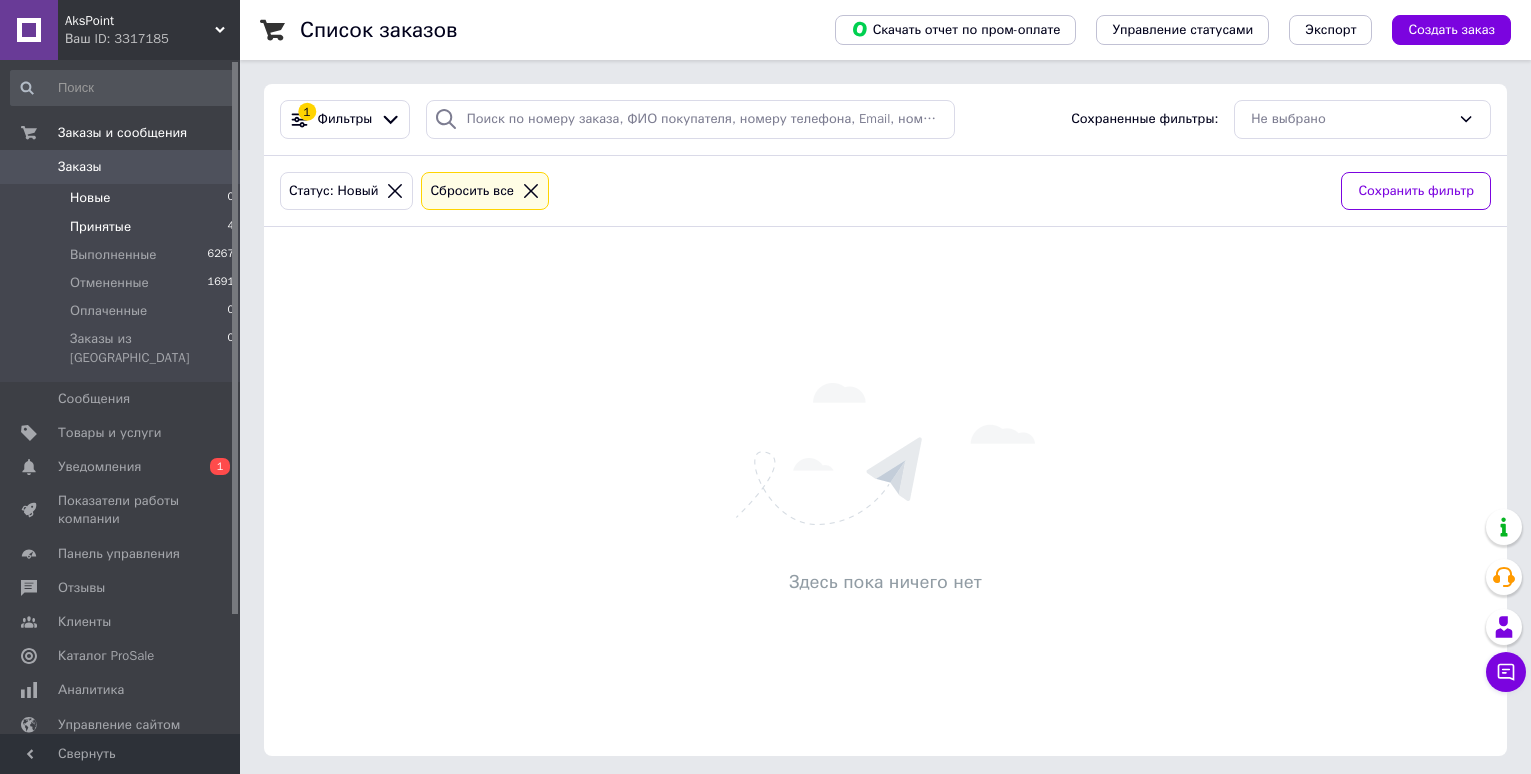 click on "Принятые" at bounding box center [100, 227] 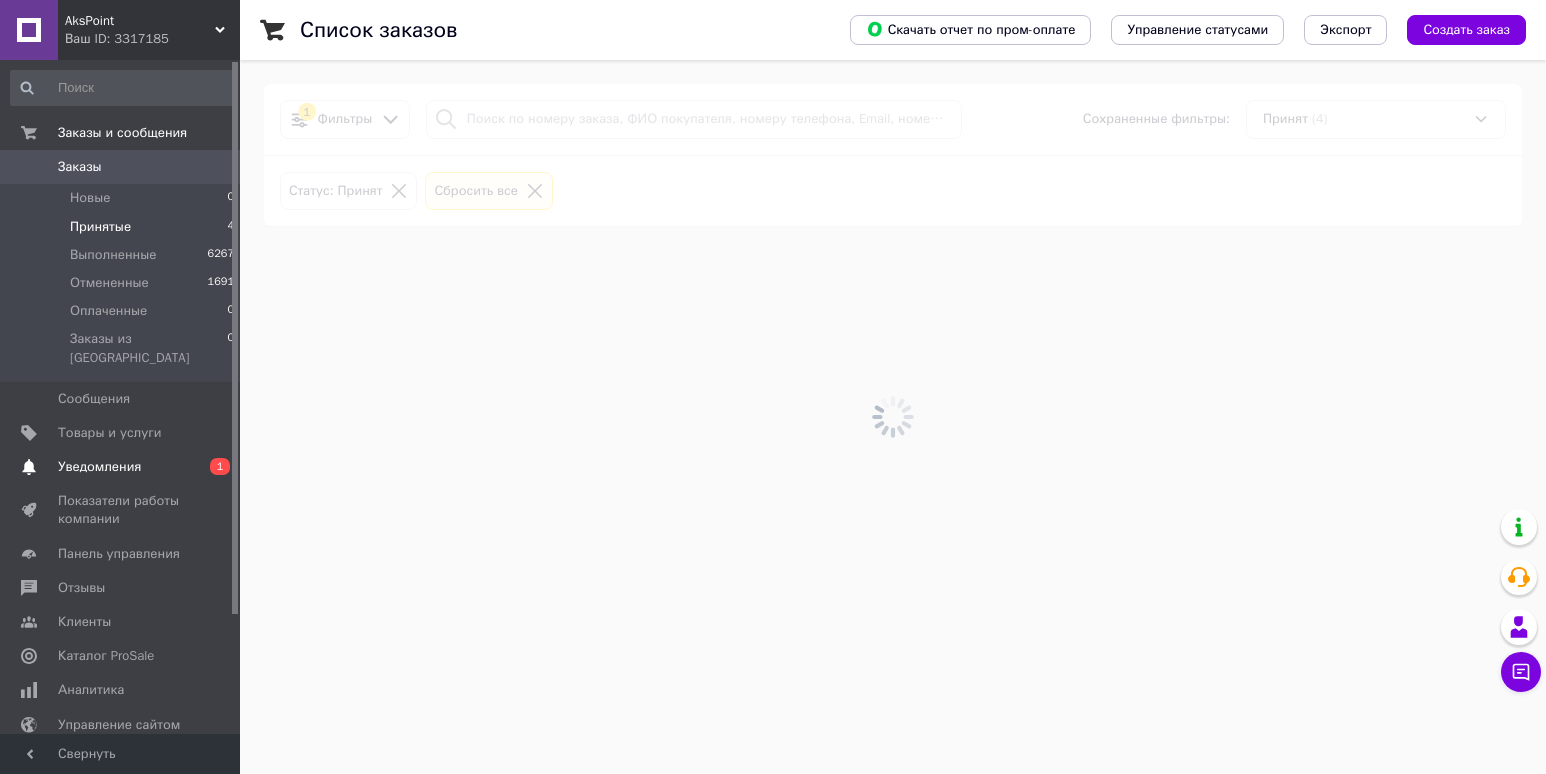 click on "Уведомления" at bounding box center (99, 467) 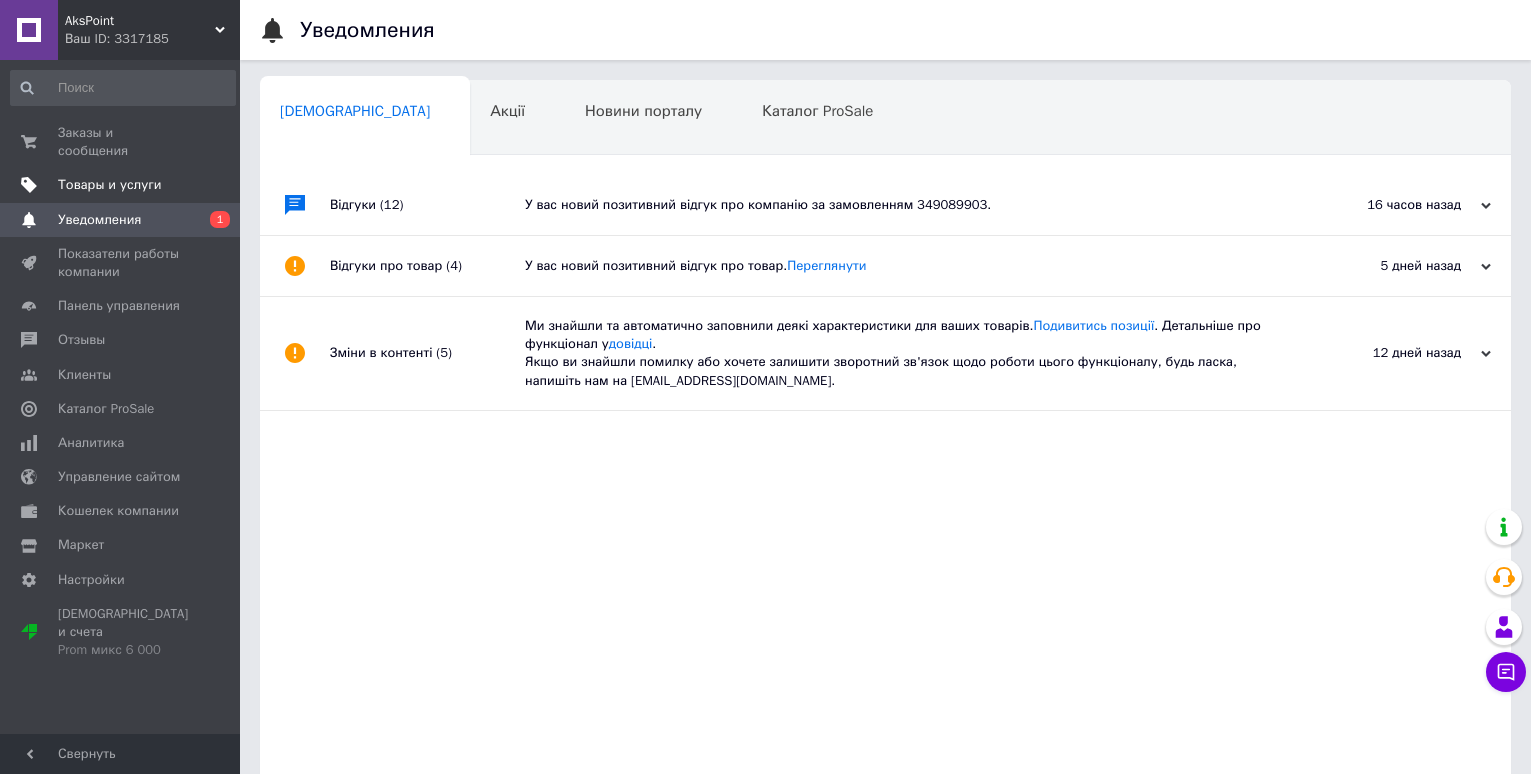 click on "Товары и услуги" at bounding box center (110, 185) 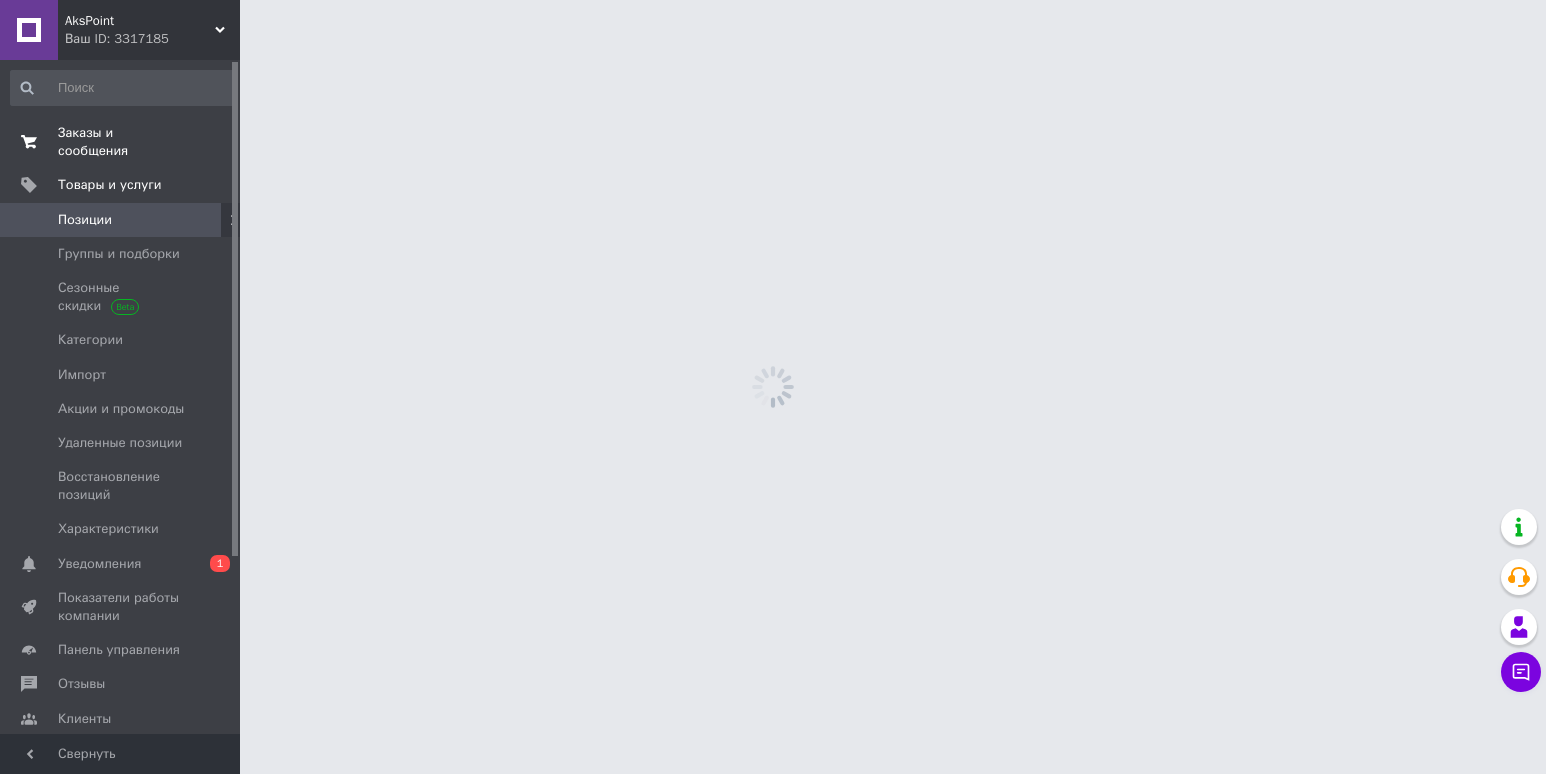click on "Заказы и сообщения" at bounding box center [121, 142] 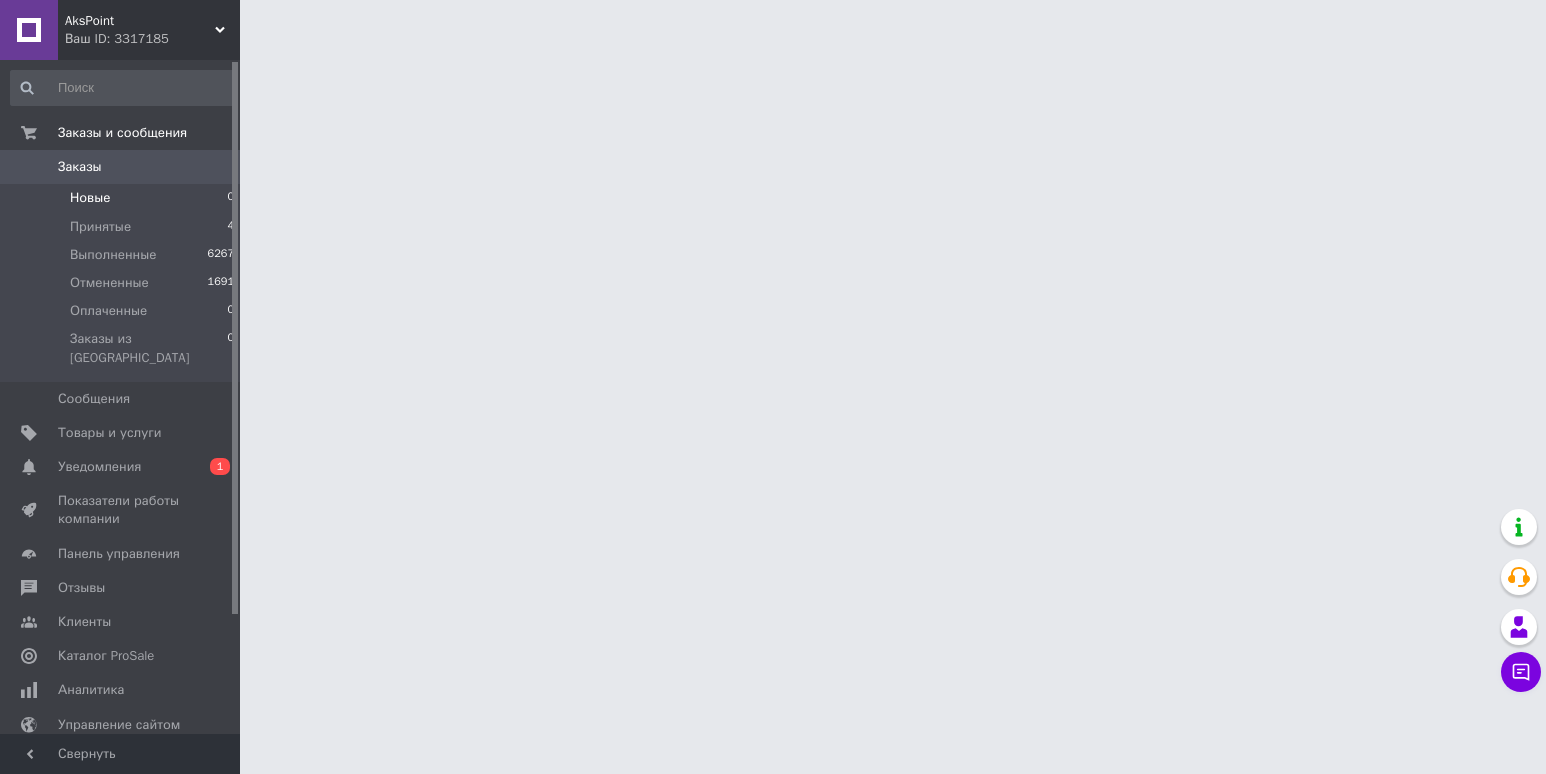 click on "Новые 0" at bounding box center (123, 198) 